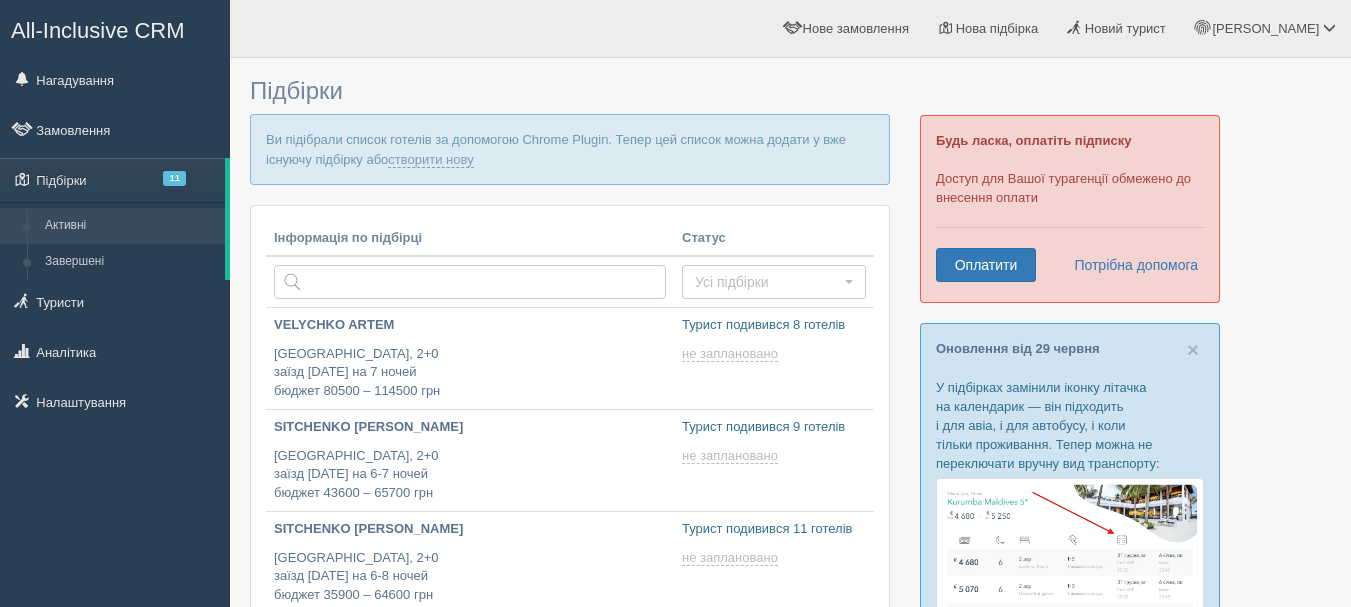 scroll, scrollTop: 0, scrollLeft: 0, axis: both 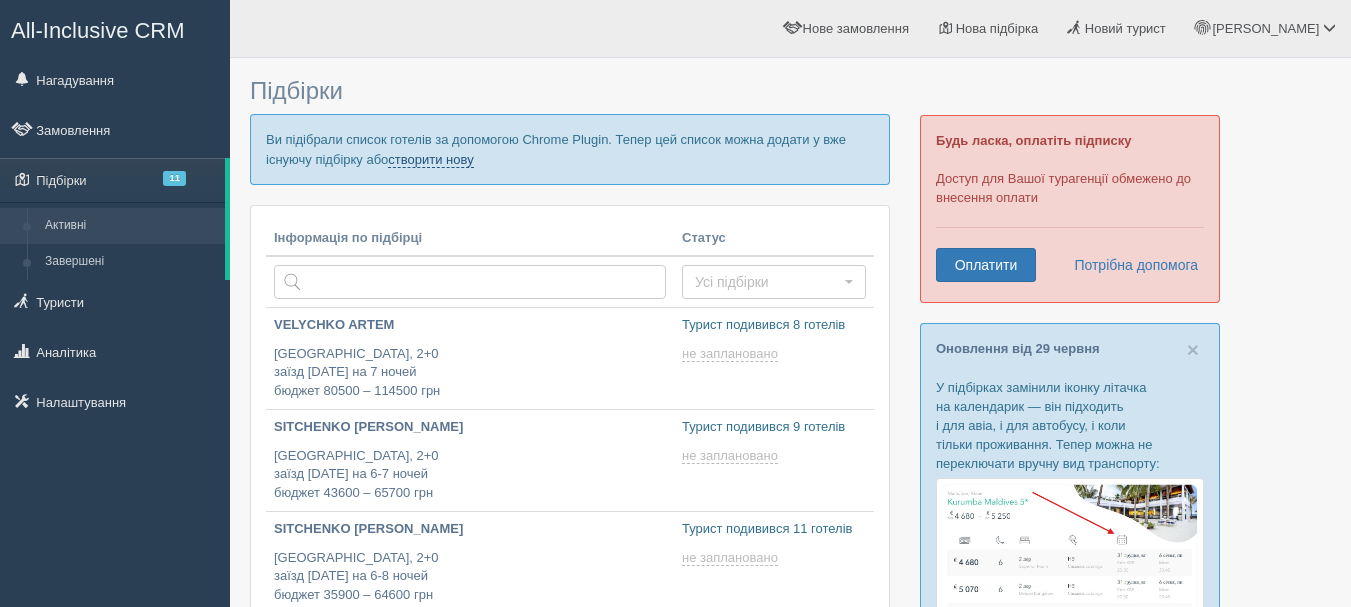 click on "створити нову" at bounding box center (430, 160) 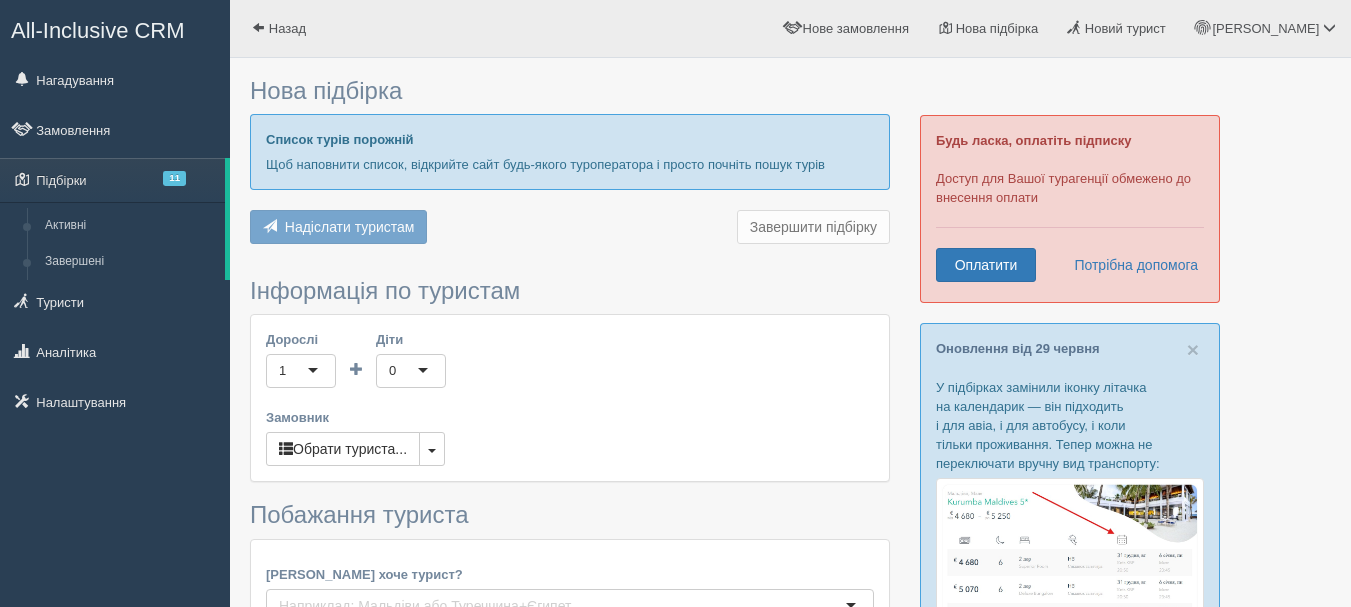scroll, scrollTop: 0, scrollLeft: 0, axis: both 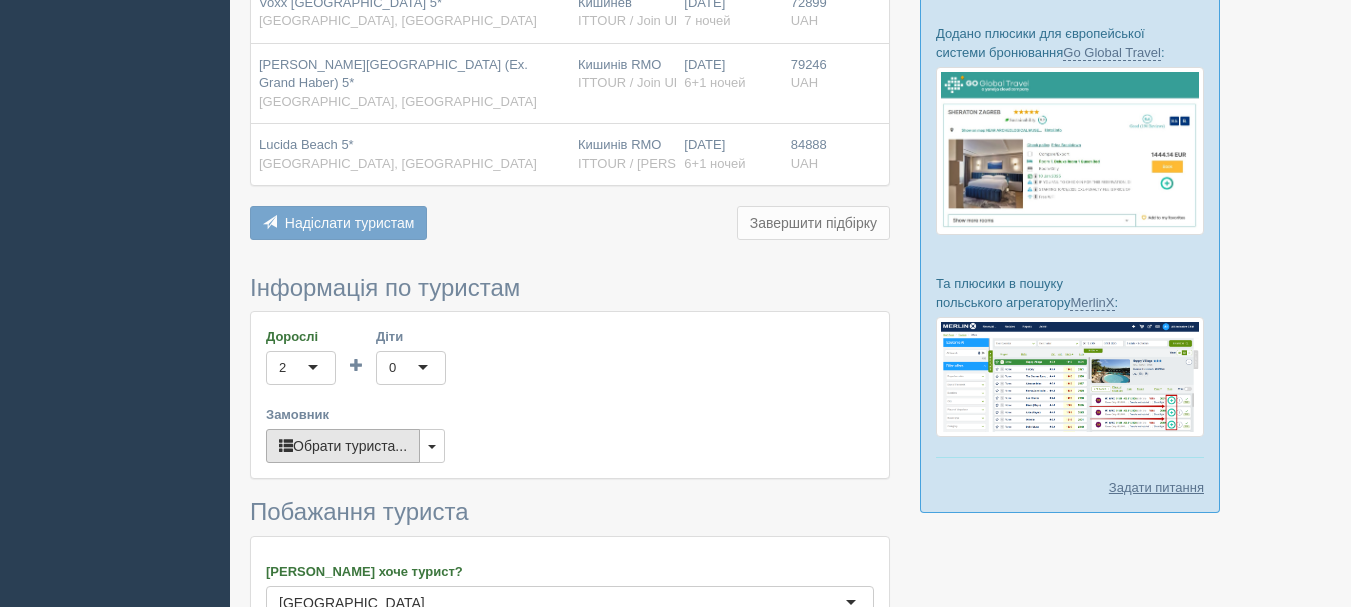 click on "Обрати туриста..." at bounding box center (343, 446) 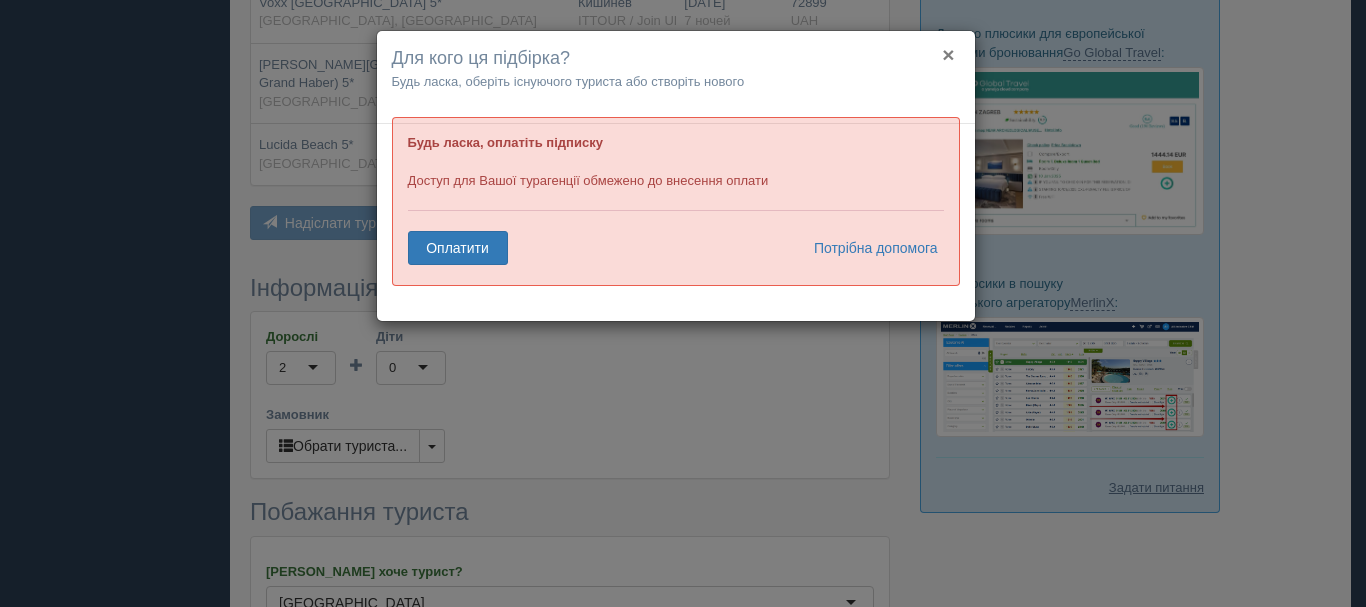 click on "×" at bounding box center (948, 54) 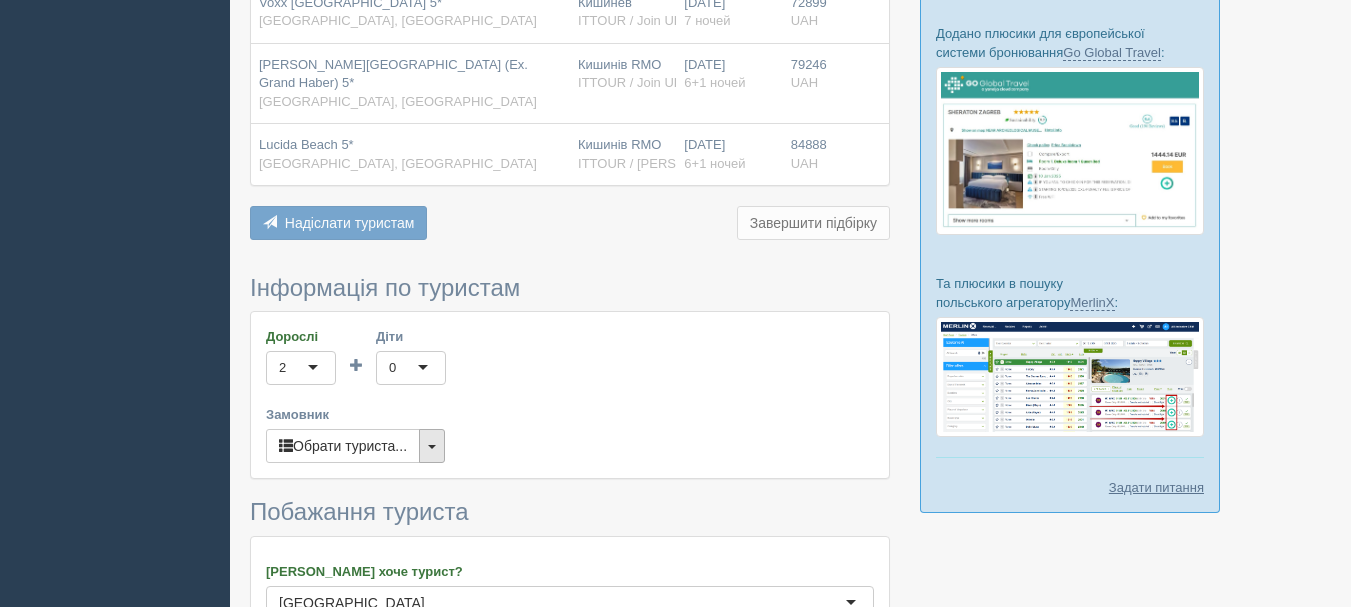 click at bounding box center [432, 446] 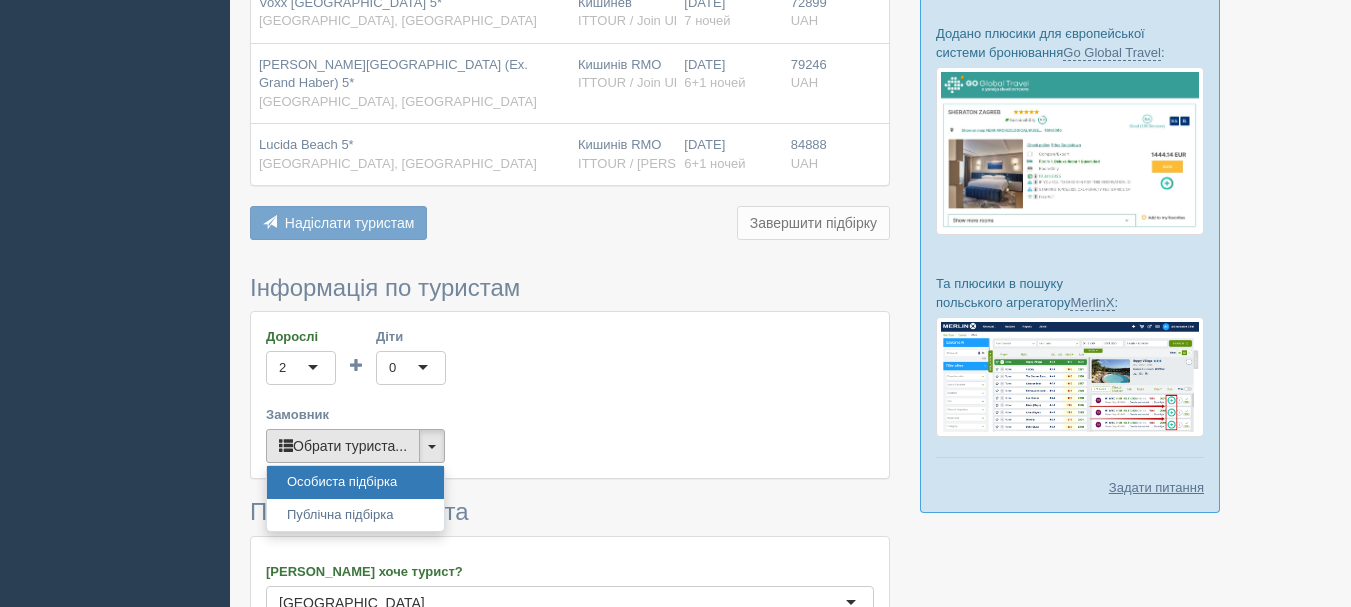click on "Обрати туриста..." at bounding box center (343, 446) 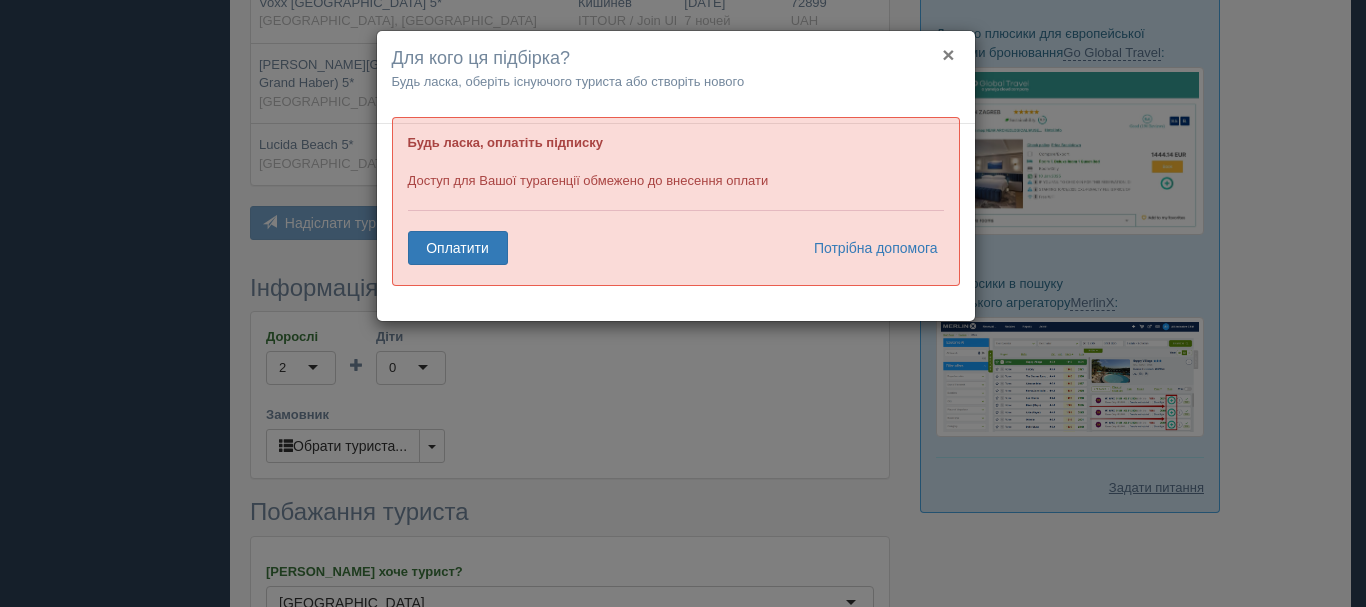 click on "×" at bounding box center (948, 54) 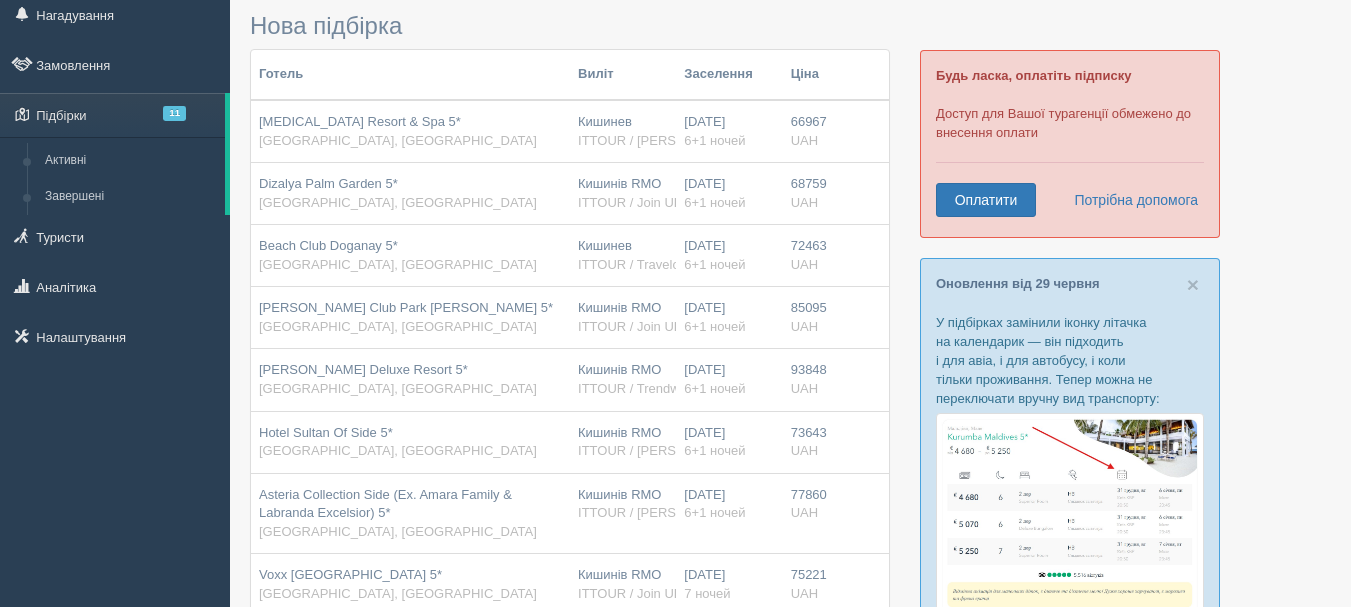 scroll, scrollTop: 100, scrollLeft: 0, axis: vertical 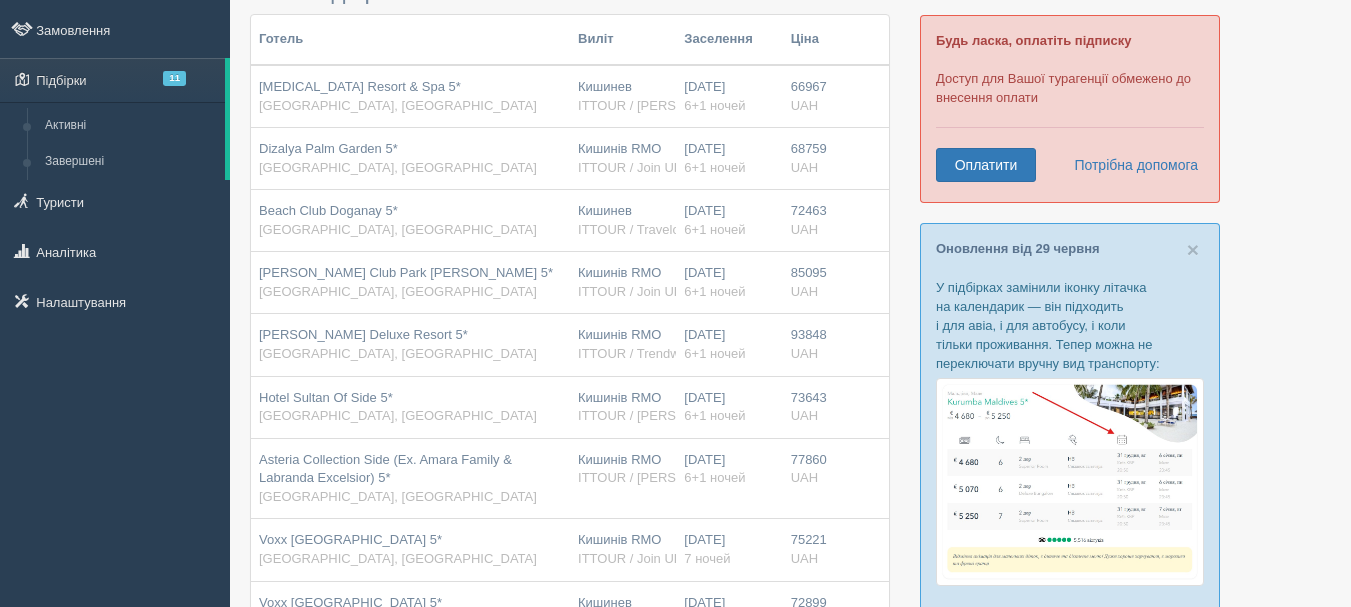 click on "[MEDICAL_DATA] Resort & Spa 5*
[GEOGRAPHIC_DATA], [GEOGRAPHIC_DATA]" at bounding box center (410, 96) 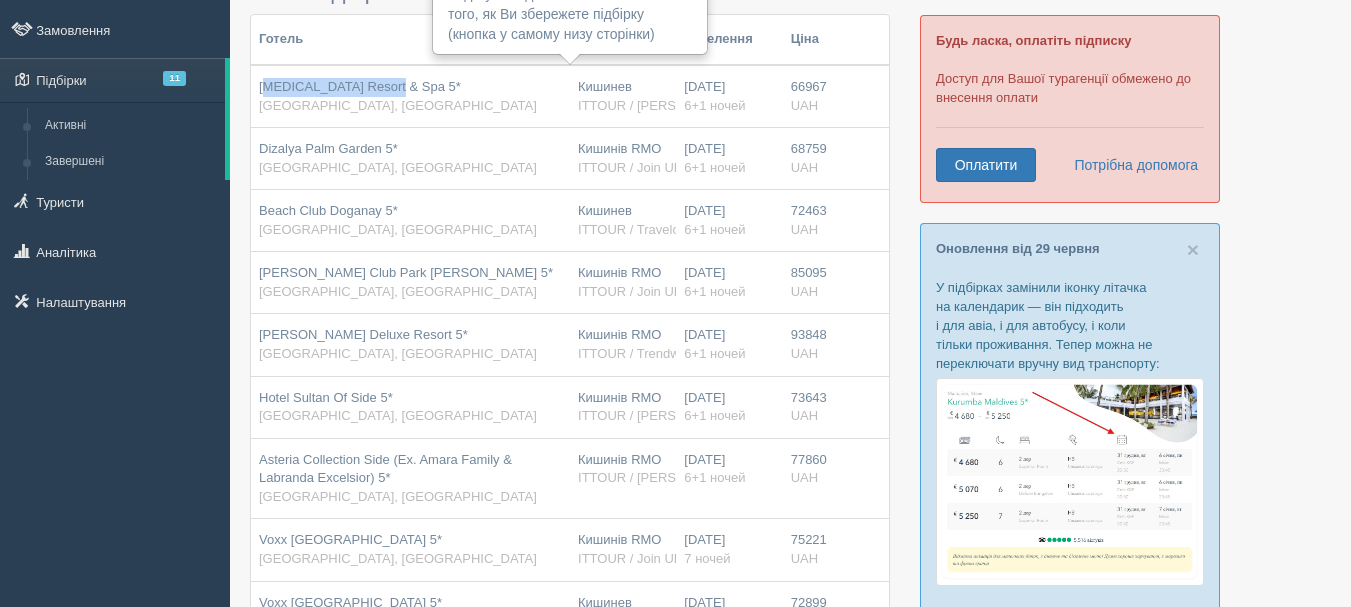 drag, startPoint x: 261, startPoint y: 84, endPoint x: 382, endPoint y: 91, distance: 121.20231 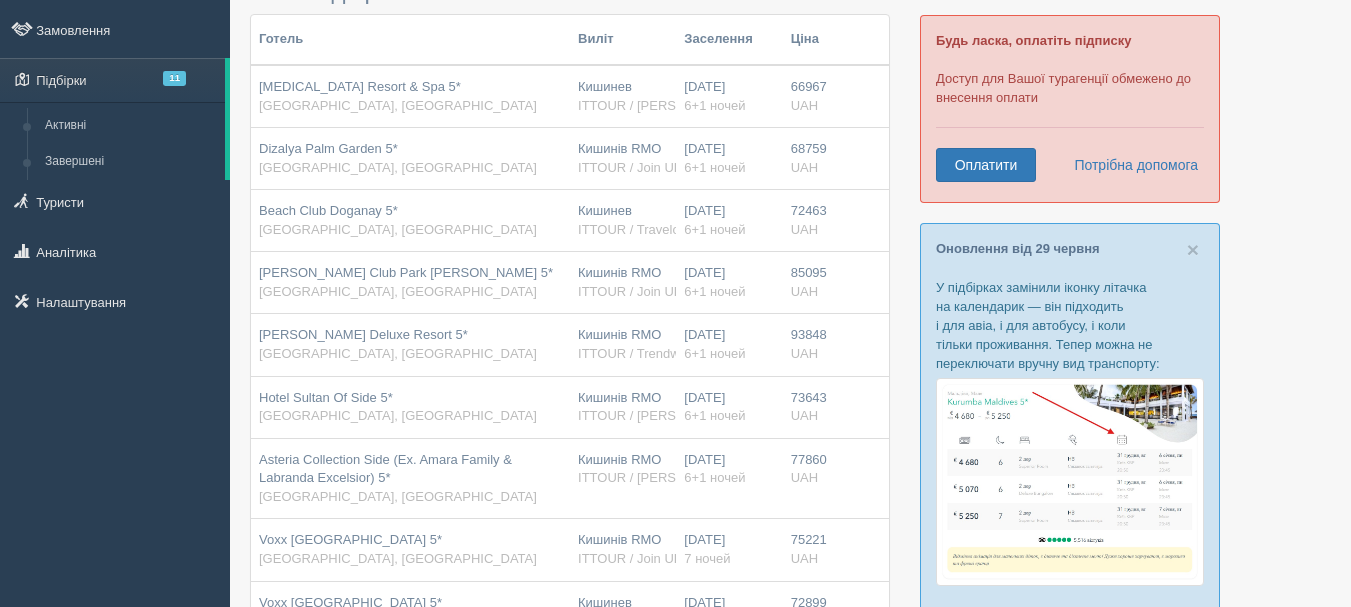click on "[MEDICAL_DATA] Resort & Spa 5*
[GEOGRAPHIC_DATA], [GEOGRAPHIC_DATA]" at bounding box center (410, 96) 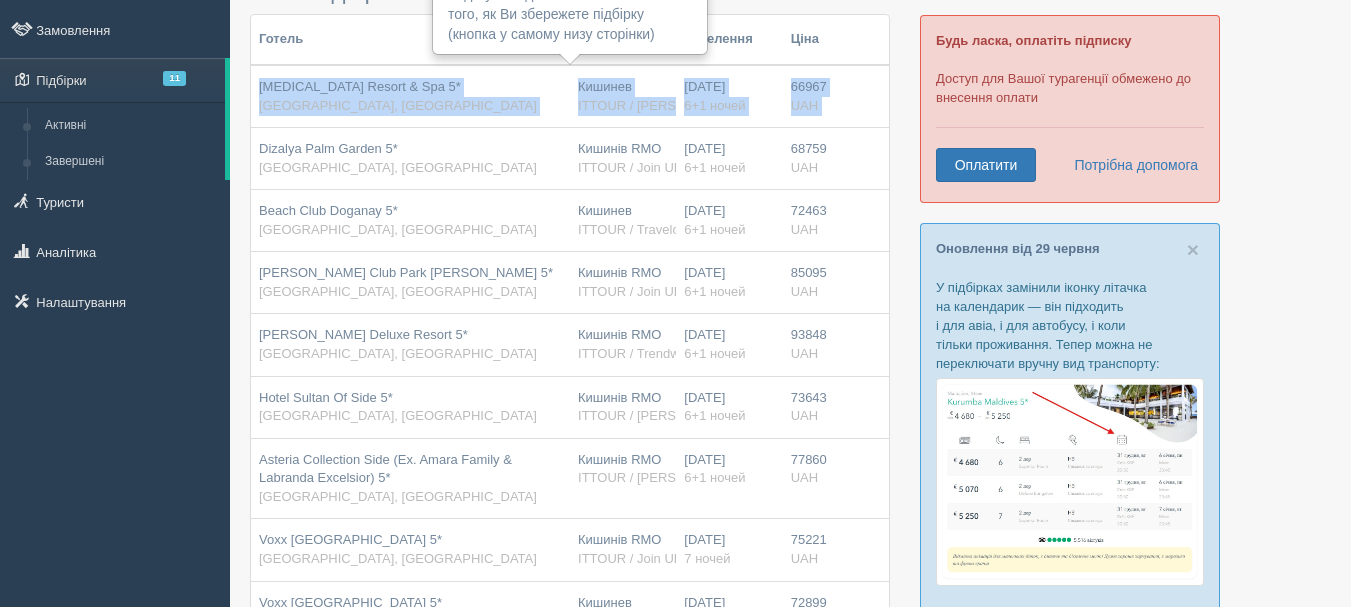 drag, startPoint x: 262, startPoint y: 81, endPoint x: 832, endPoint y: 114, distance: 570.95447 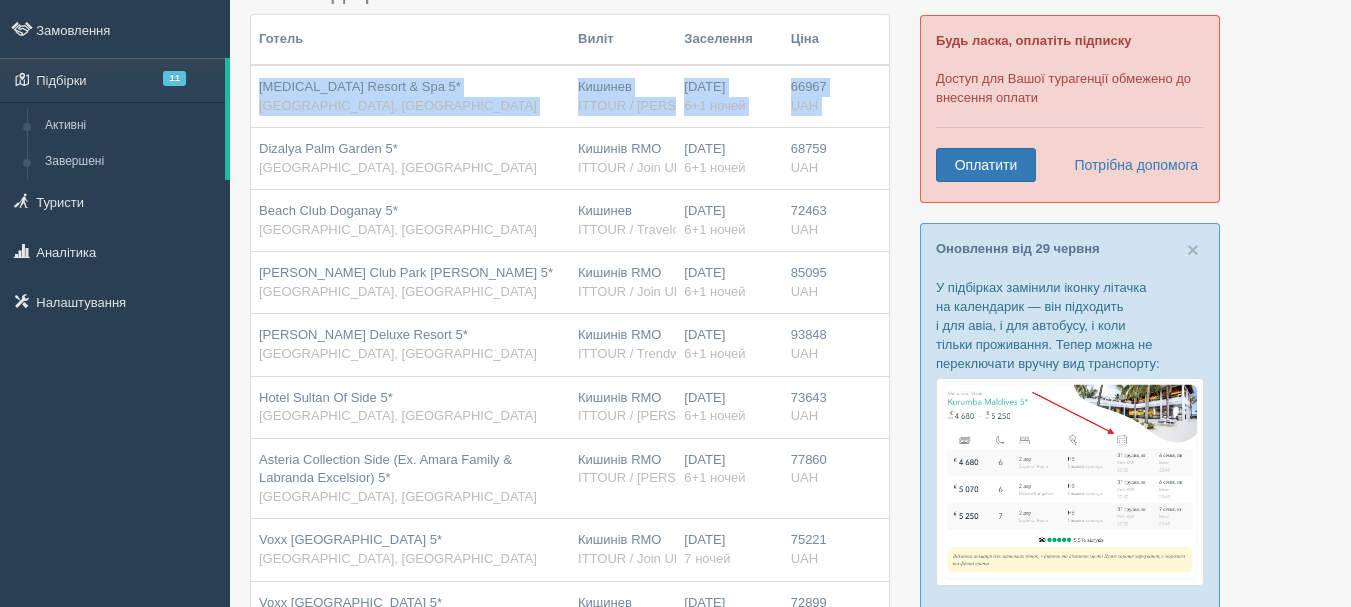 copy on "[MEDICAL_DATA] Resort & Spa 5*
[GEOGRAPHIC_DATA], [GEOGRAPHIC_DATA][PERSON_NAME]
ITTOUR / ALF ТО
[DATE]
6+1 ночей
66967
UAH
0" 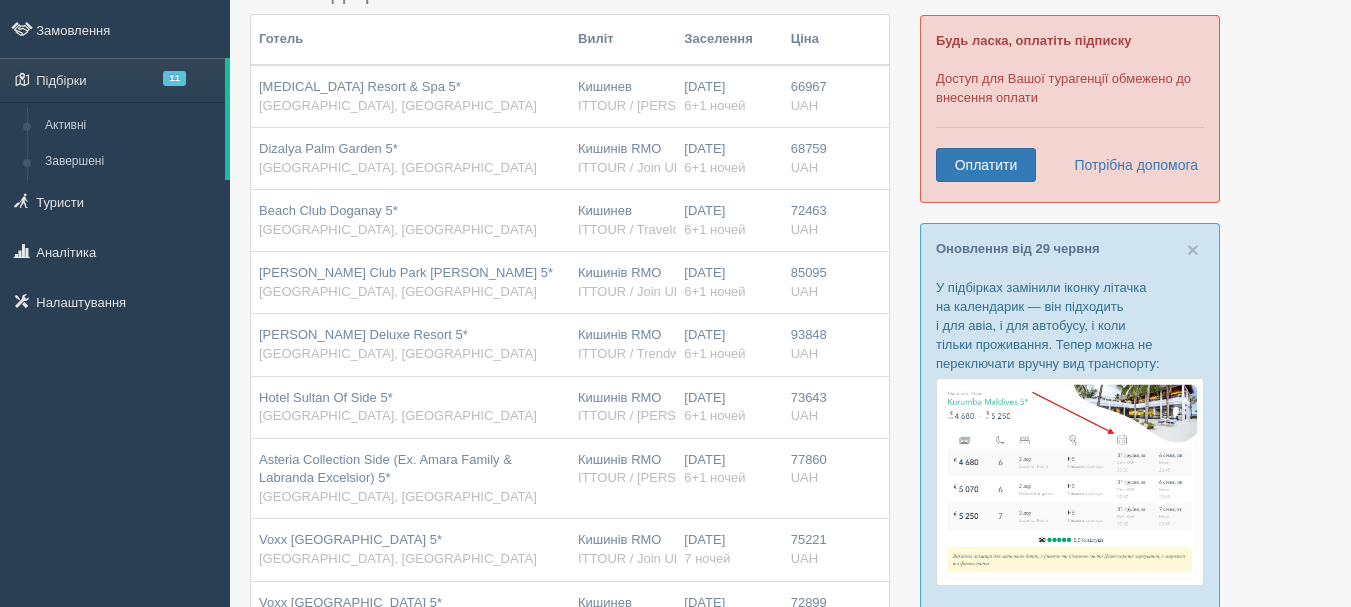 drag, startPoint x: 263, startPoint y: 147, endPoint x: 827, endPoint y: 175, distance: 564.6946 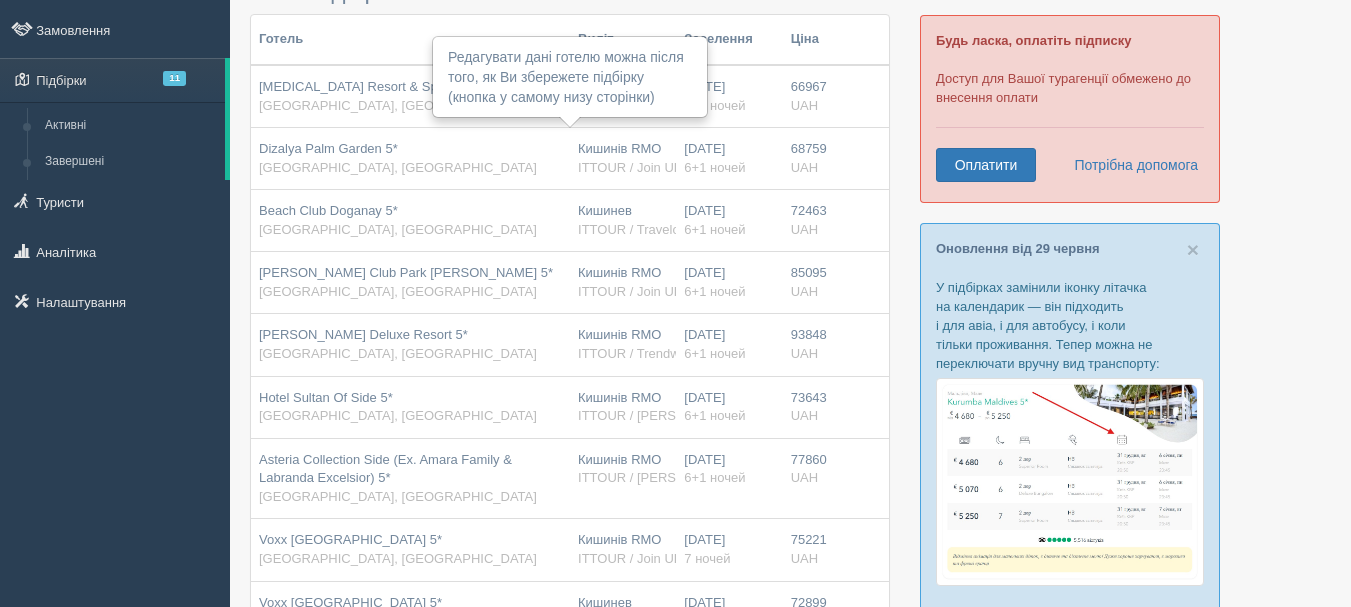copy on "Dizalya Palm Garden 5*
[GEOGRAPHIC_DATA], [GEOGRAPHIC_DATA][PERSON_NAME] RMO
ITTOUR / Join UP!
[DATE]
6+1 ночей
68759
UAH" 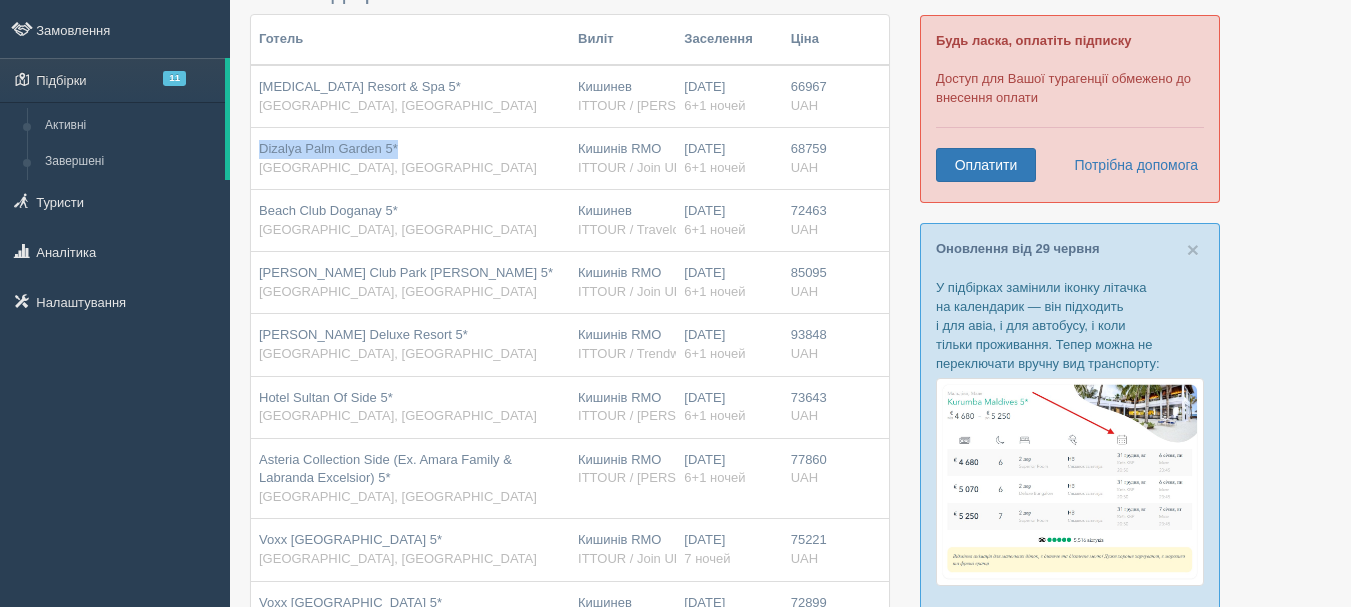 drag, startPoint x: 414, startPoint y: 146, endPoint x: 259, endPoint y: 143, distance: 155.02902 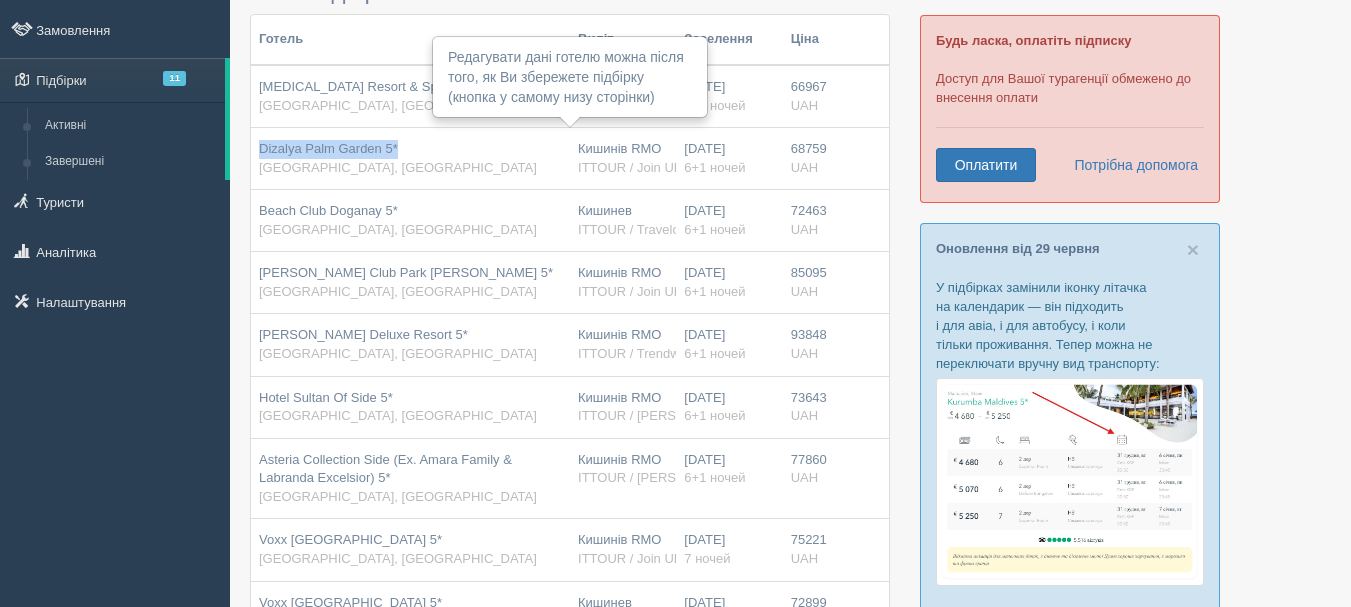 copy on "Dizalya Palm Garden 5*" 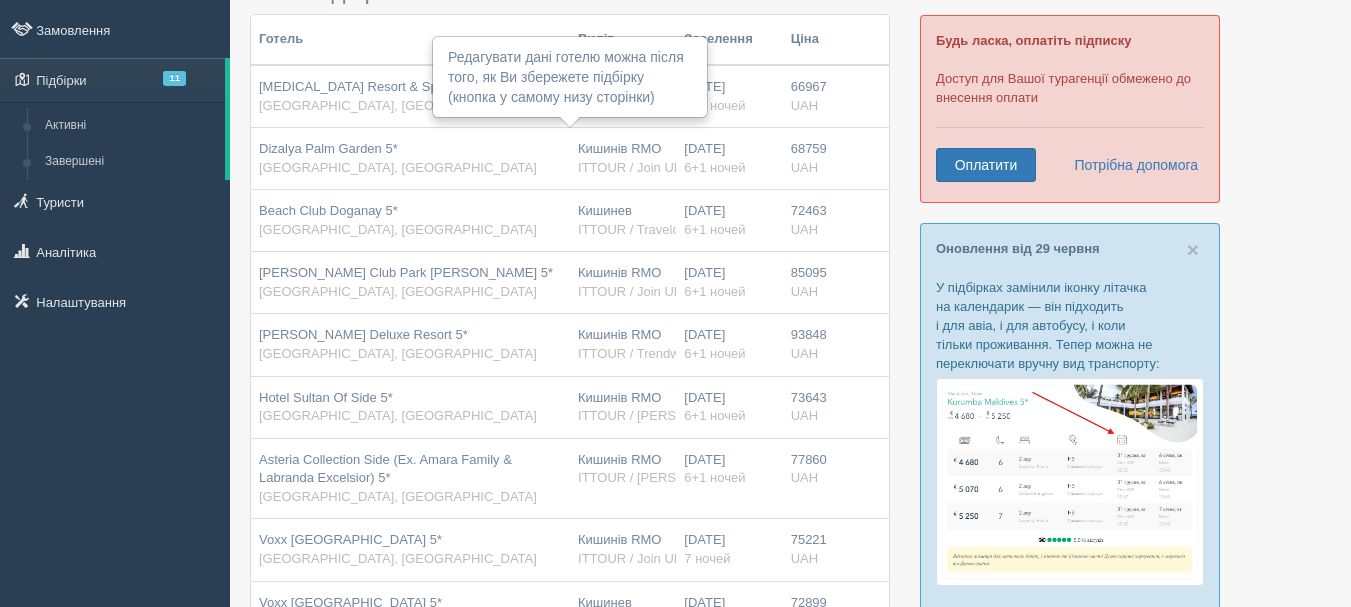 drag, startPoint x: 260, startPoint y: 204, endPoint x: 826, endPoint y: 231, distance: 566.6436 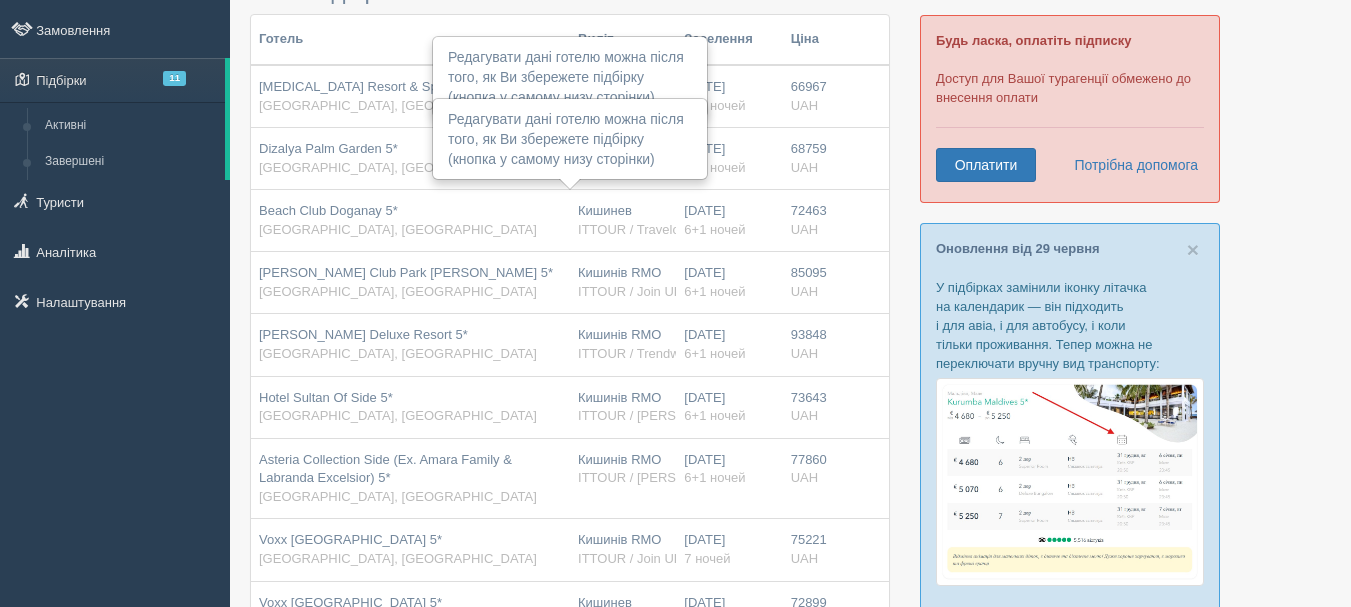 copy on "Beach Club Doganay 5*
[GEOGRAPHIC_DATA], [GEOGRAPHIC_DATA][PERSON_NAME]
ITTOUR / Travelon
[DATE]
6+1 ночей
72463
UAH" 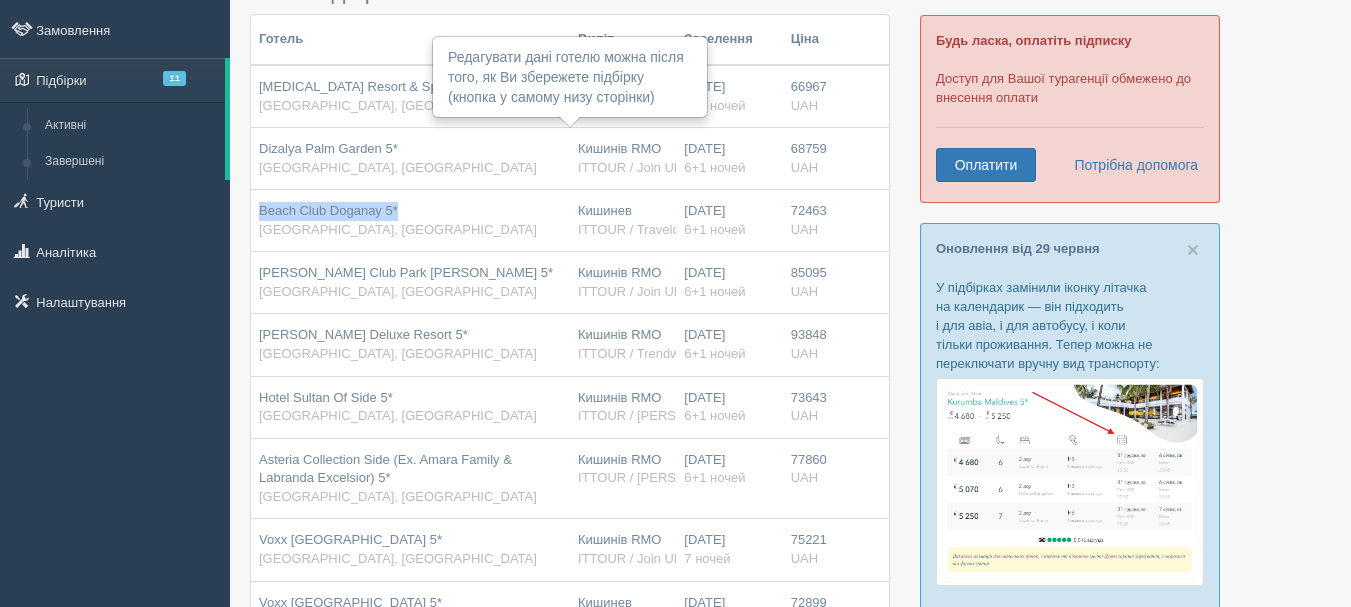 drag, startPoint x: 415, startPoint y: 210, endPoint x: 258, endPoint y: 209, distance: 157.00319 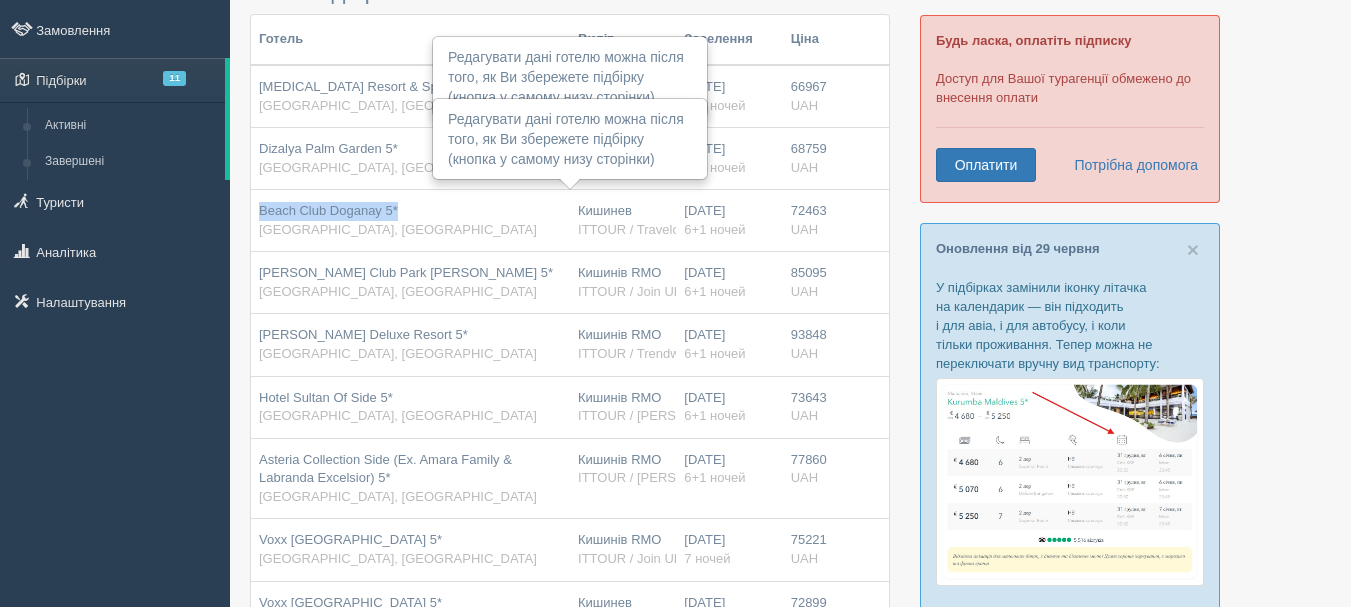 copy on "Beach Club Doganay 5*" 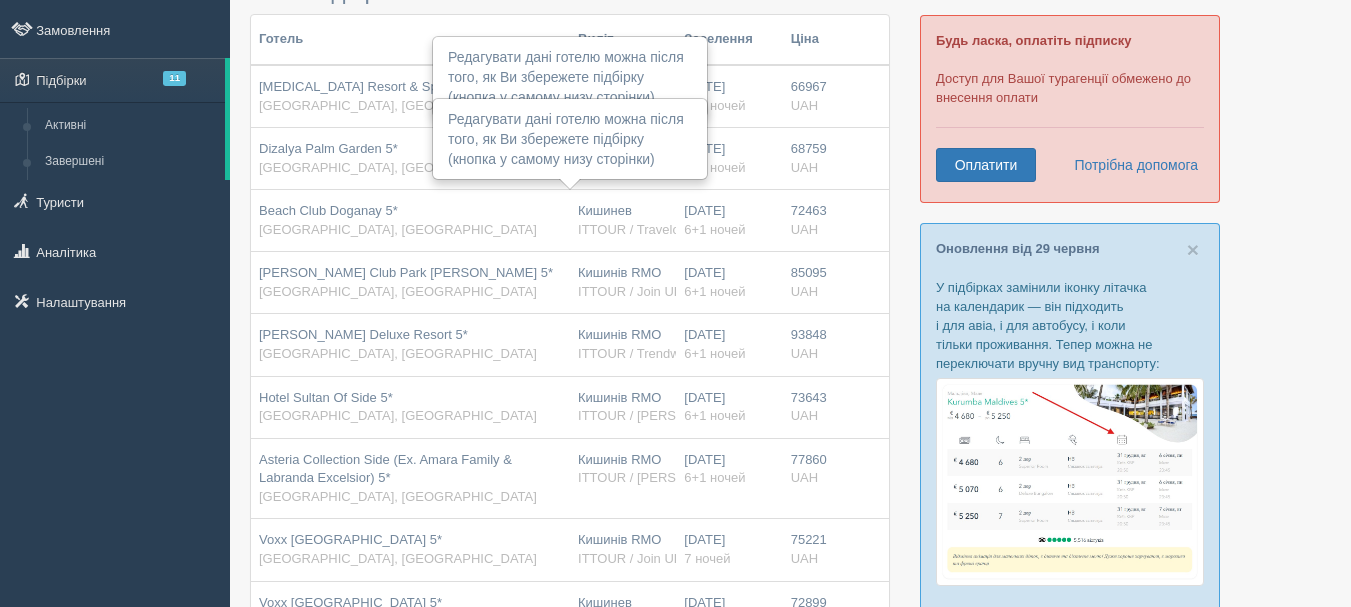 drag, startPoint x: 259, startPoint y: 269, endPoint x: 819, endPoint y: 298, distance: 560.75037 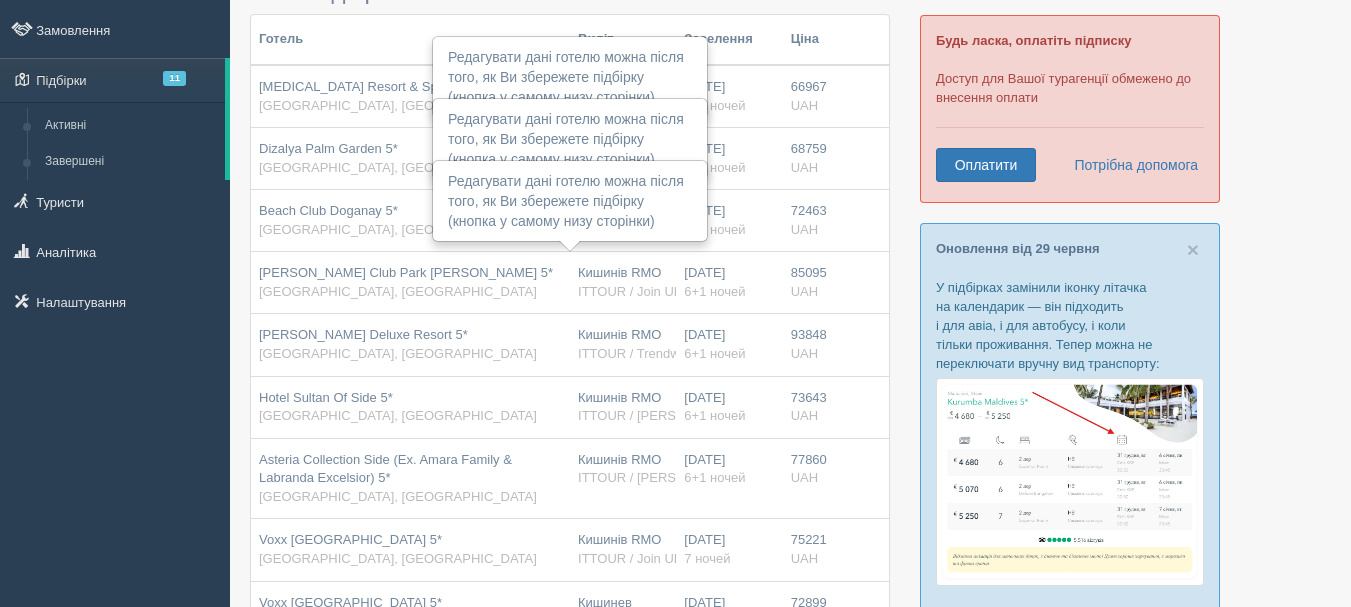 copy on "[PERSON_NAME] Club Park [PERSON_NAME] 5*
[GEOGRAPHIC_DATA], [GEOGRAPHIC_DATA][PERSON_NAME][GEOGRAPHIC_DATA] RMO
ITTOUR / Join UP!
[DATE]
6+1 ночей
85095
UAH" 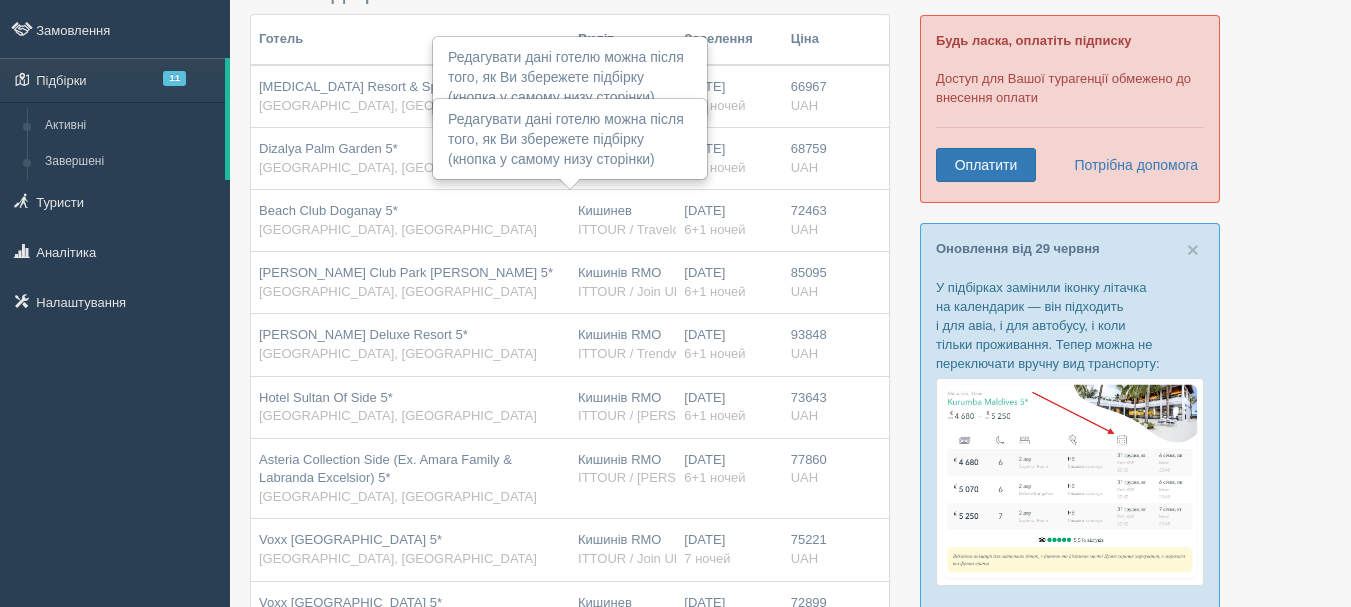 click on "[PERSON_NAME] Club Park [PERSON_NAME] 5*
[GEOGRAPHIC_DATA], [GEOGRAPHIC_DATA]" at bounding box center (410, 282) 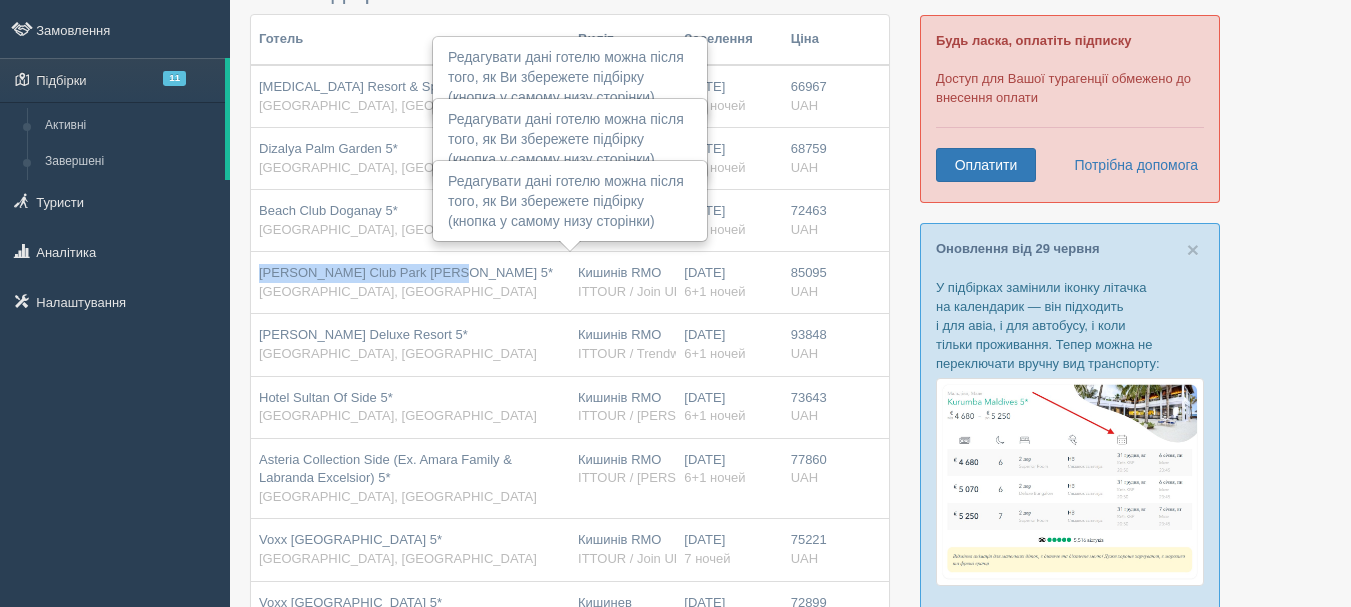 drag, startPoint x: 437, startPoint y: 272, endPoint x: 260, endPoint y: 268, distance: 177.0452 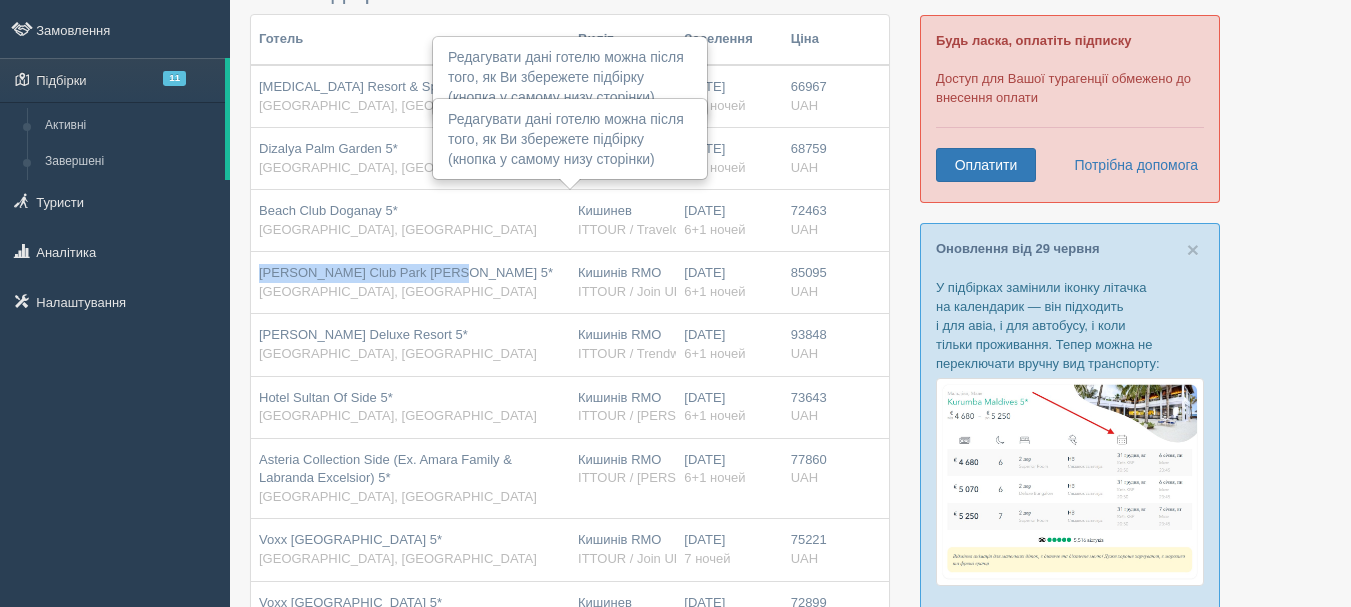 copy on "[PERSON_NAME] Club Park [PERSON_NAME] 5*" 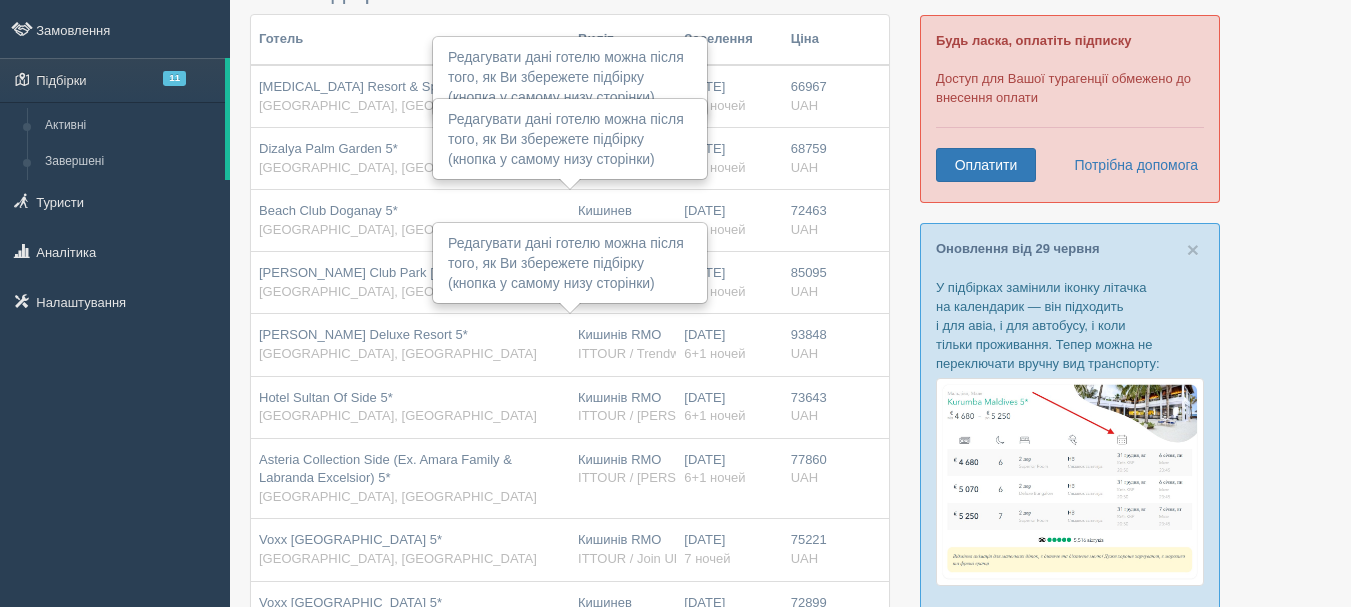 drag, startPoint x: 260, startPoint y: 333, endPoint x: 820, endPoint y: 351, distance: 560.2892 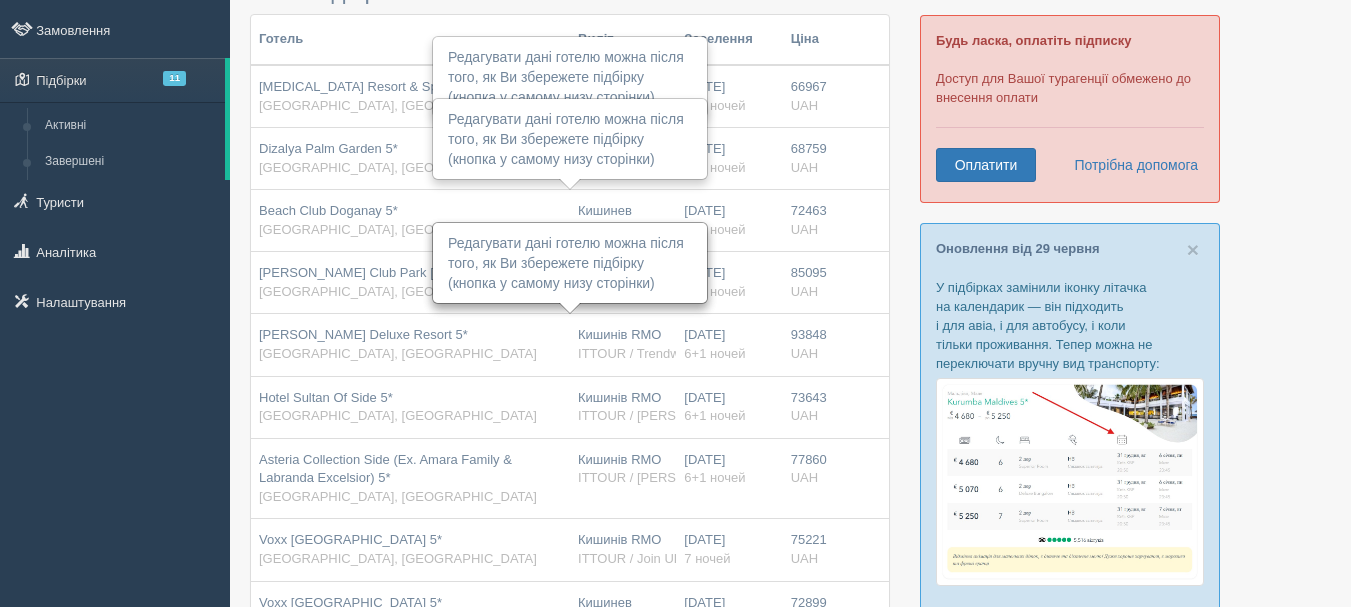 copy on "[PERSON_NAME] Deluxe Resort 5*
[GEOGRAPHIC_DATA], [GEOGRAPHIC_DATA][PERSON_NAME] RMO
ITTOUR / Trendwaytravel
[DATE]
6+1 ночей
93848
UAH" 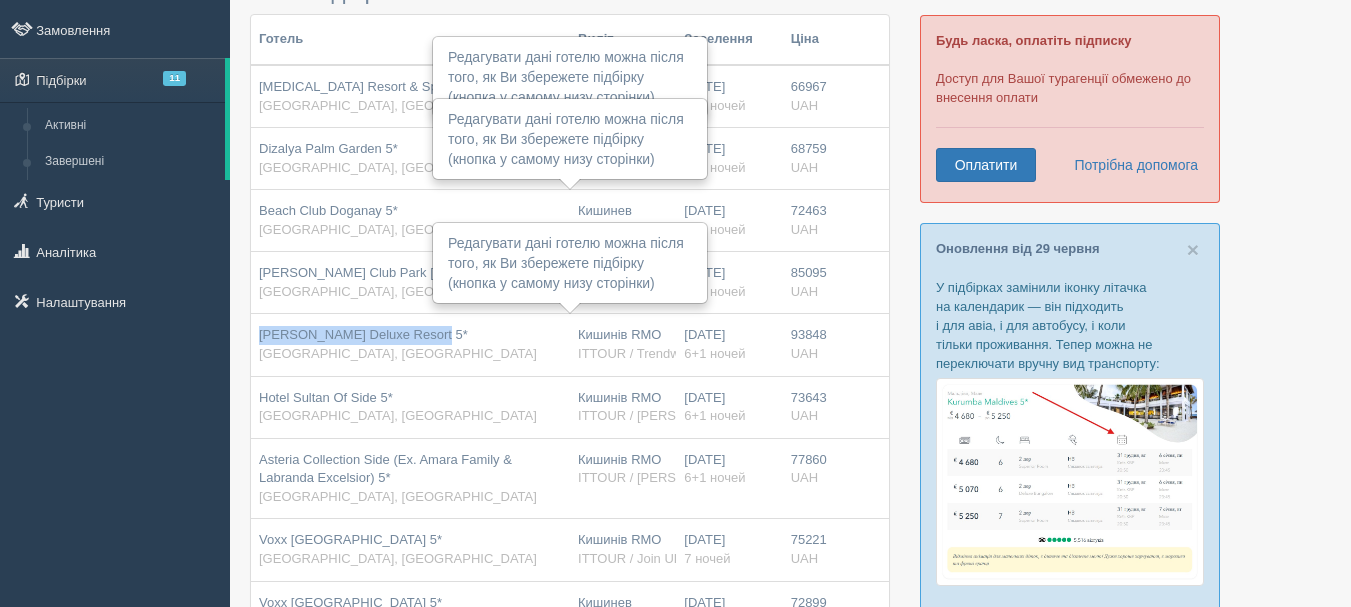 drag, startPoint x: 424, startPoint y: 332, endPoint x: 260, endPoint y: 329, distance: 164.02744 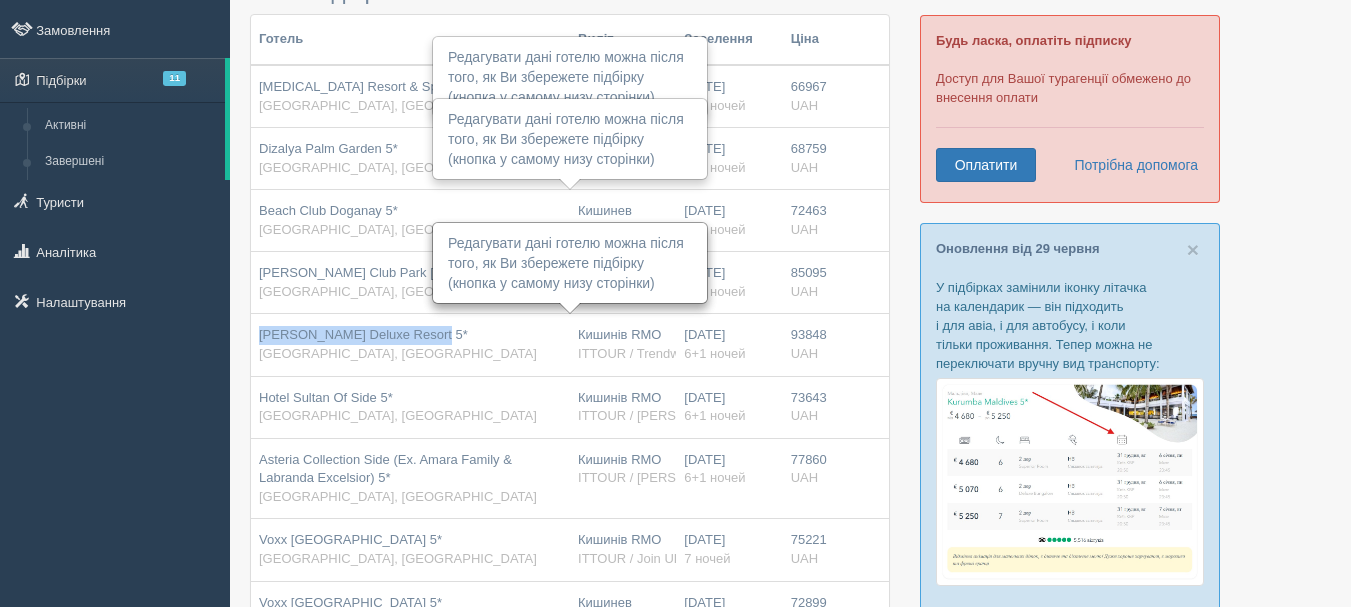 copy on "[PERSON_NAME] Deluxe Resort 5*" 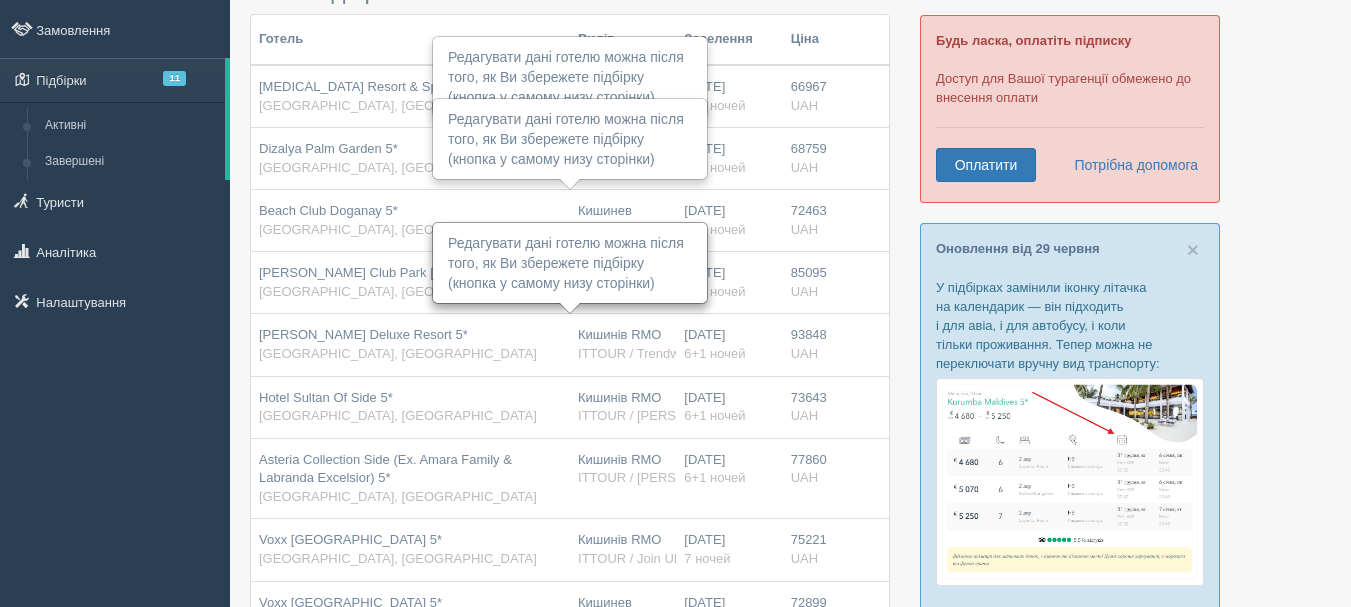 drag, startPoint x: 260, startPoint y: 395, endPoint x: 824, endPoint y: 420, distance: 564.55383 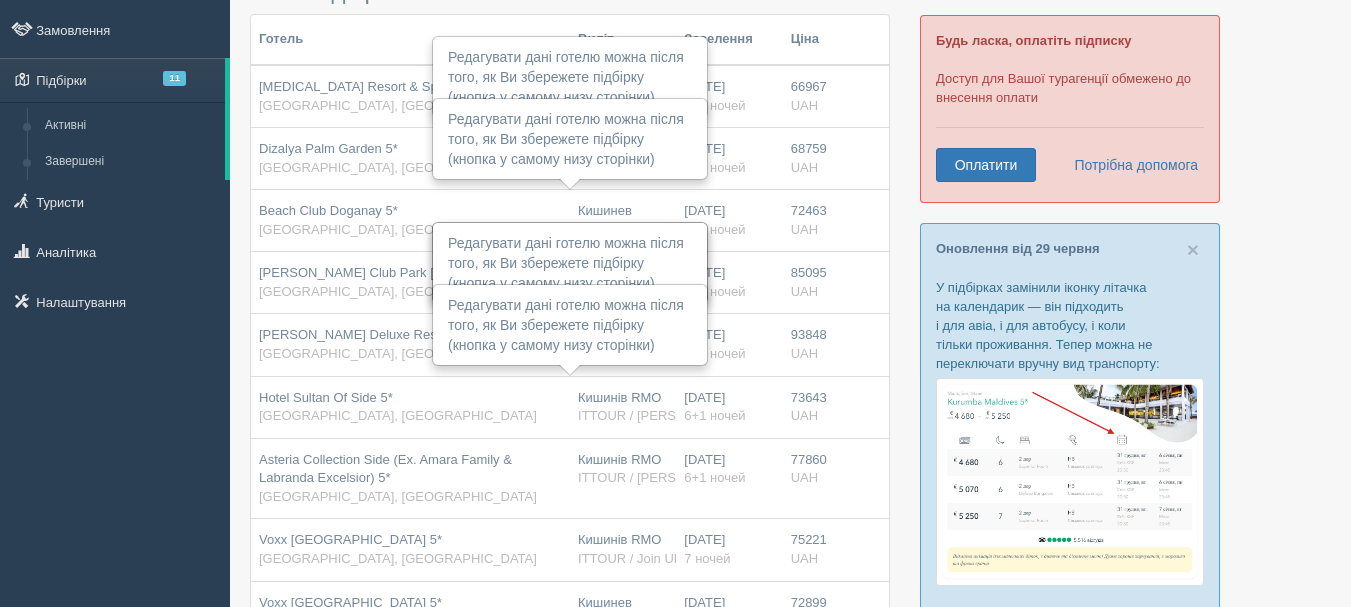 copy on "[GEOGRAPHIC_DATA] 5*
[GEOGRAPHIC_DATA], [GEOGRAPHIC_DATA]
[GEOGRAPHIC_DATA] RMO
ITTOUR / ALF ТО
[DATE]
6+1 ночей
73643
UAH" 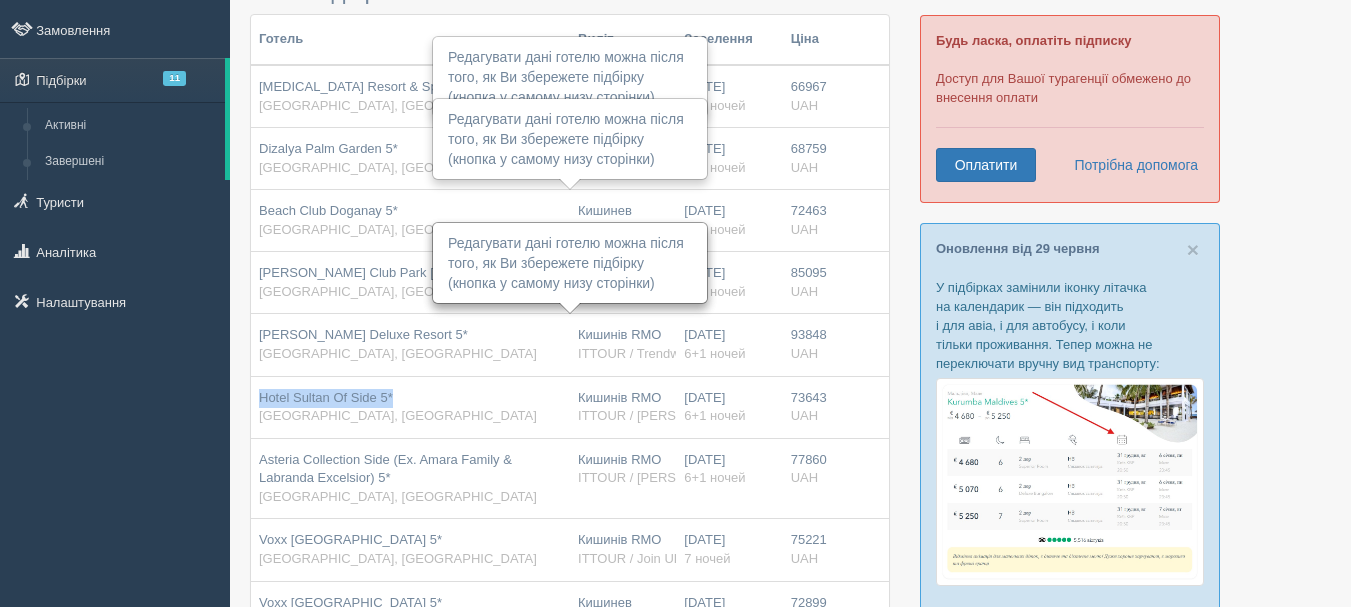 drag, startPoint x: 399, startPoint y: 398, endPoint x: 257, endPoint y: 392, distance: 142.12671 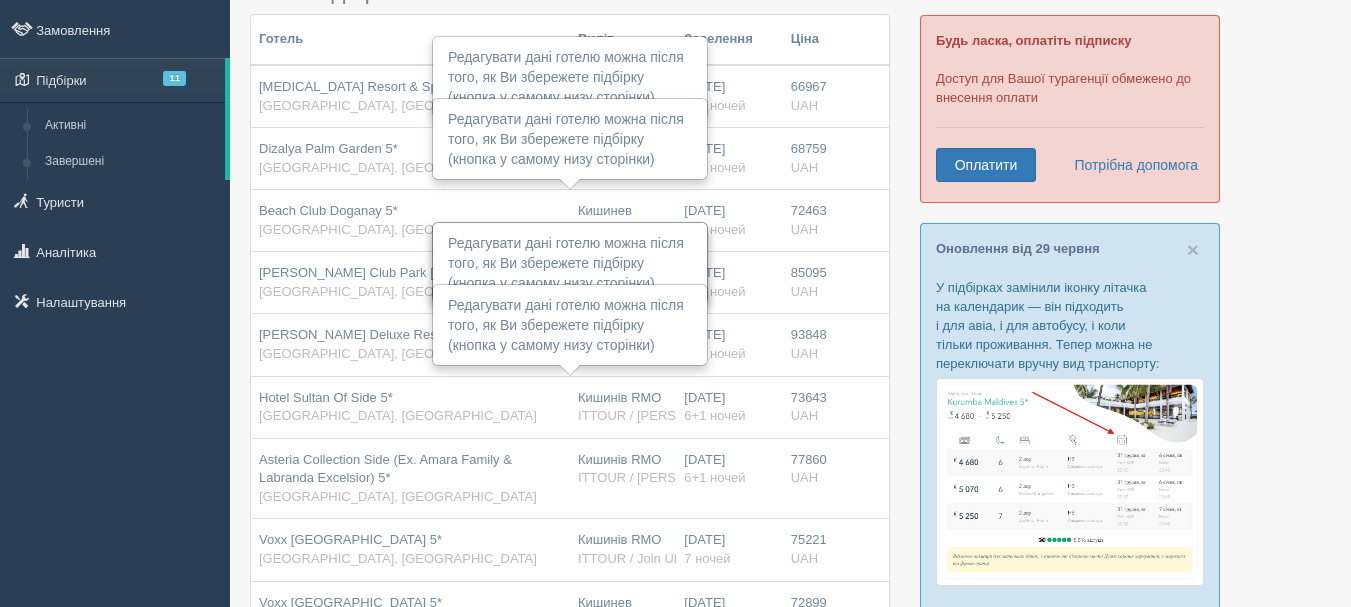 drag, startPoint x: 262, startPoint y: 455, endPoint x: 825, endPoint y: 489, distance: 564.0257 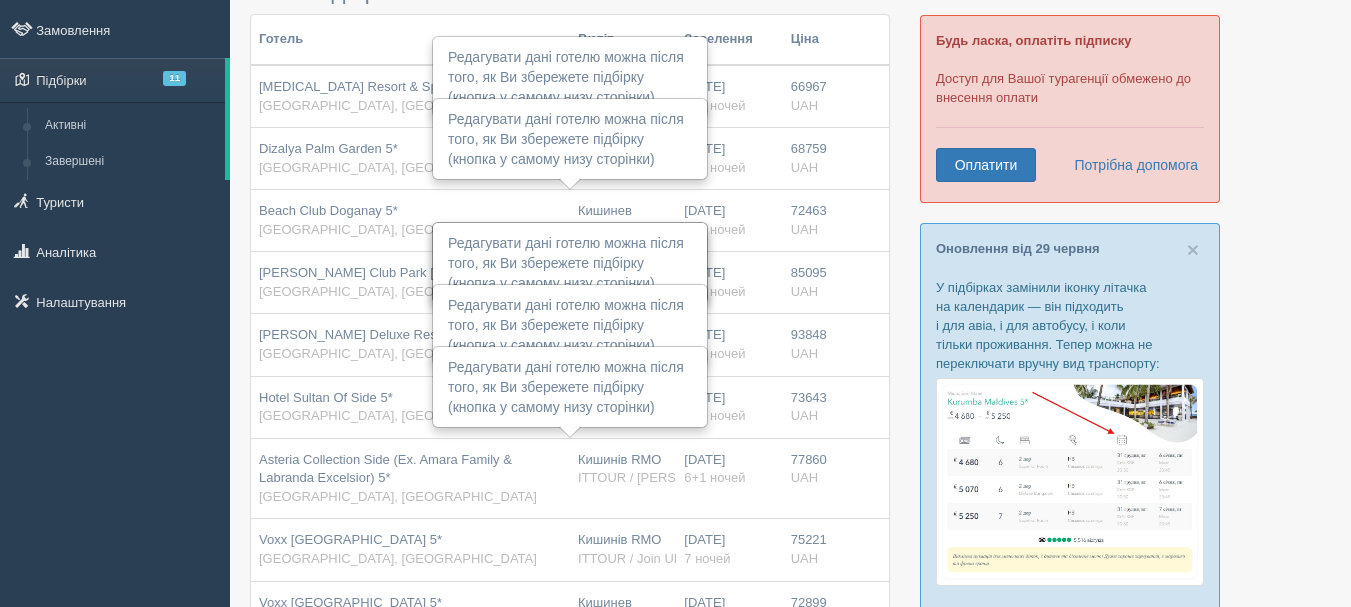 click on "Asteria Collection Side (Ex. Amara Family & Labranda Excelsior) 5*
[GEOGRAPHIC_DATA], [GEOGRAPHIC_DATA]" at bounding box center (410, 479) 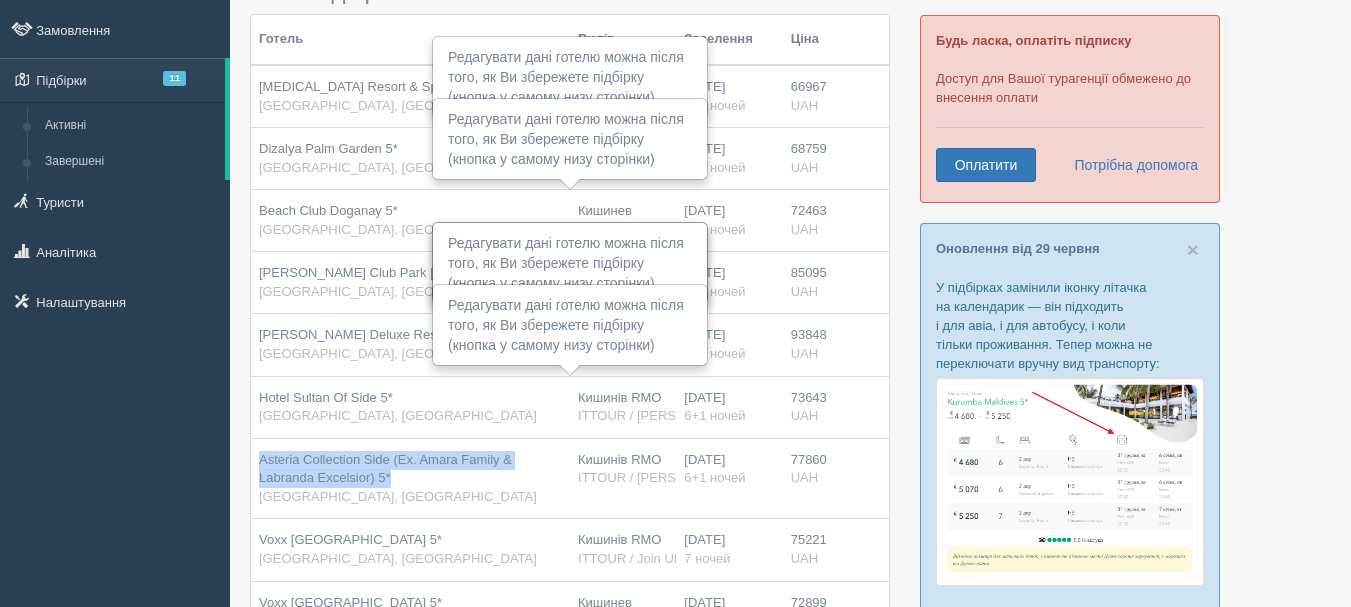 drag, startPoint x: 395, startPoint y: 477, endPoint x: 253, endPoint y: 458, distance: 143.26549 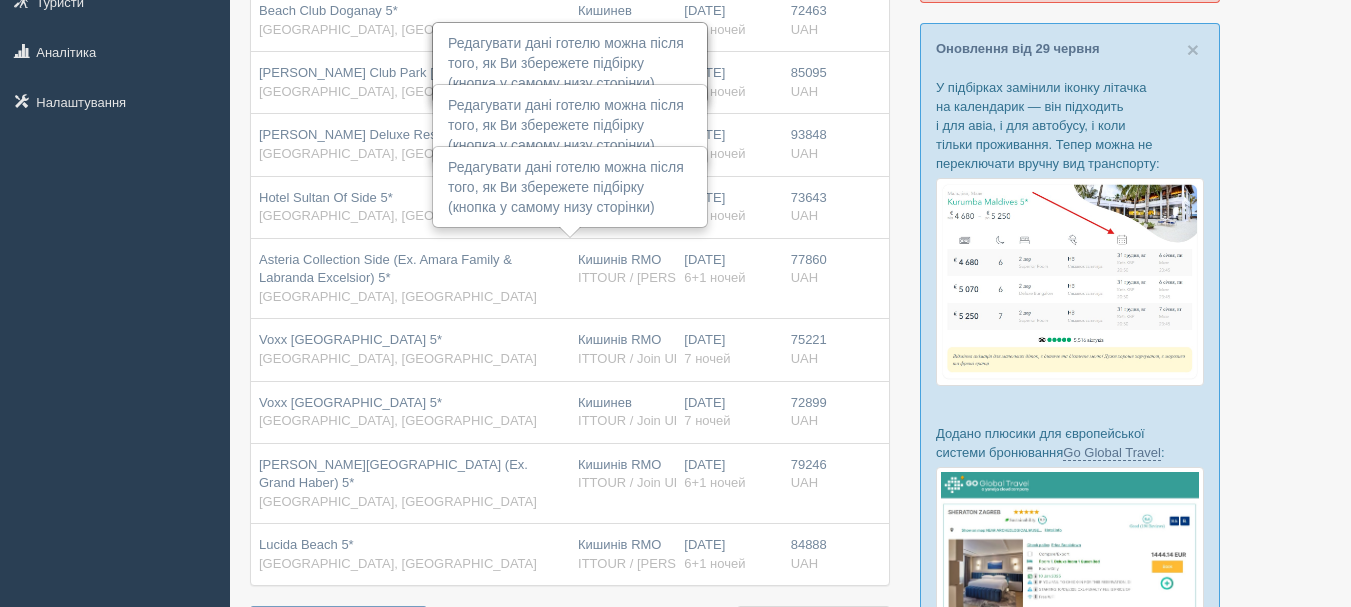 scroll, scrollTop: 400, scrollLeft: 0, axis: vertical 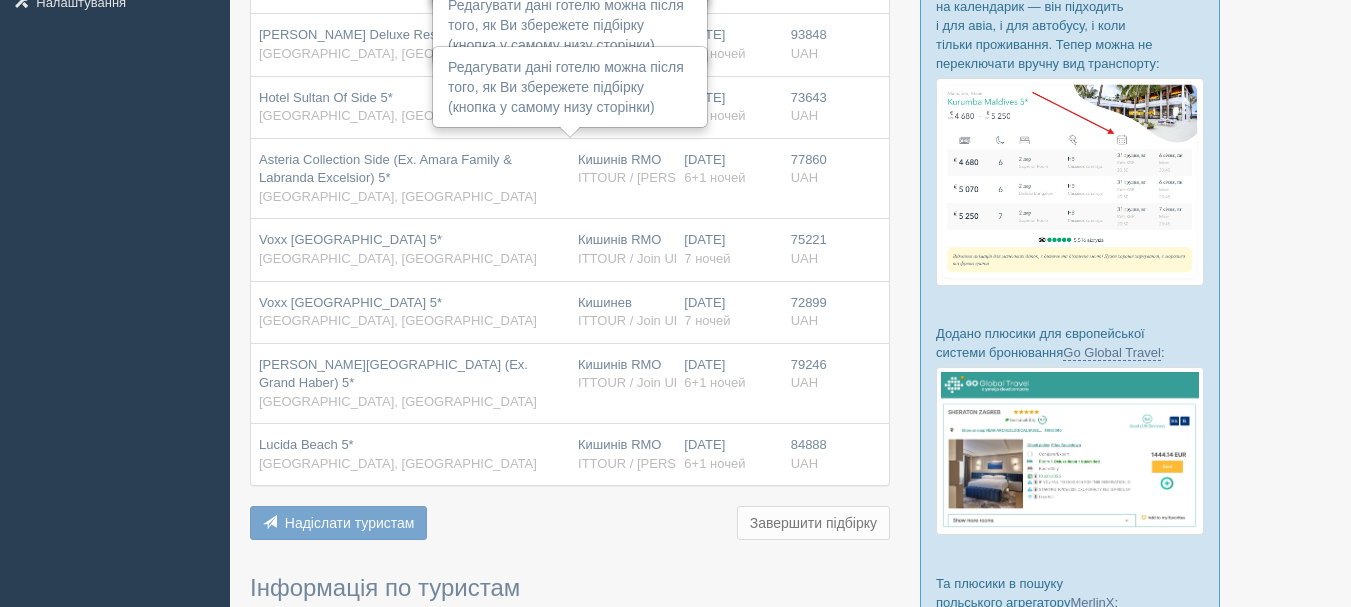 drag, startPoint x: 259, startPoint y: 236, endPoint x: 825, endPoint y: 268, distance: 566.9039 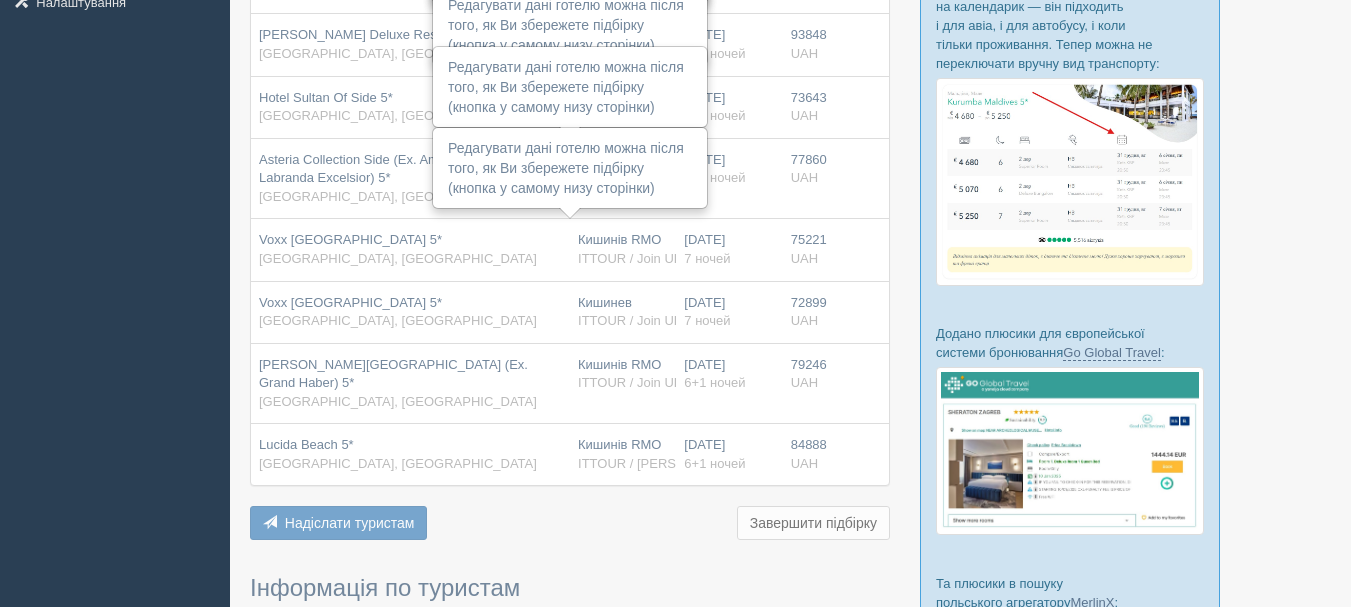 click on "Voxx [GEOGRAPHIC_DATA] 5*
[GEOGRAPHIC_DATA], [GEOGRAPHIC_DATA]" at bounding box center (410, 249) 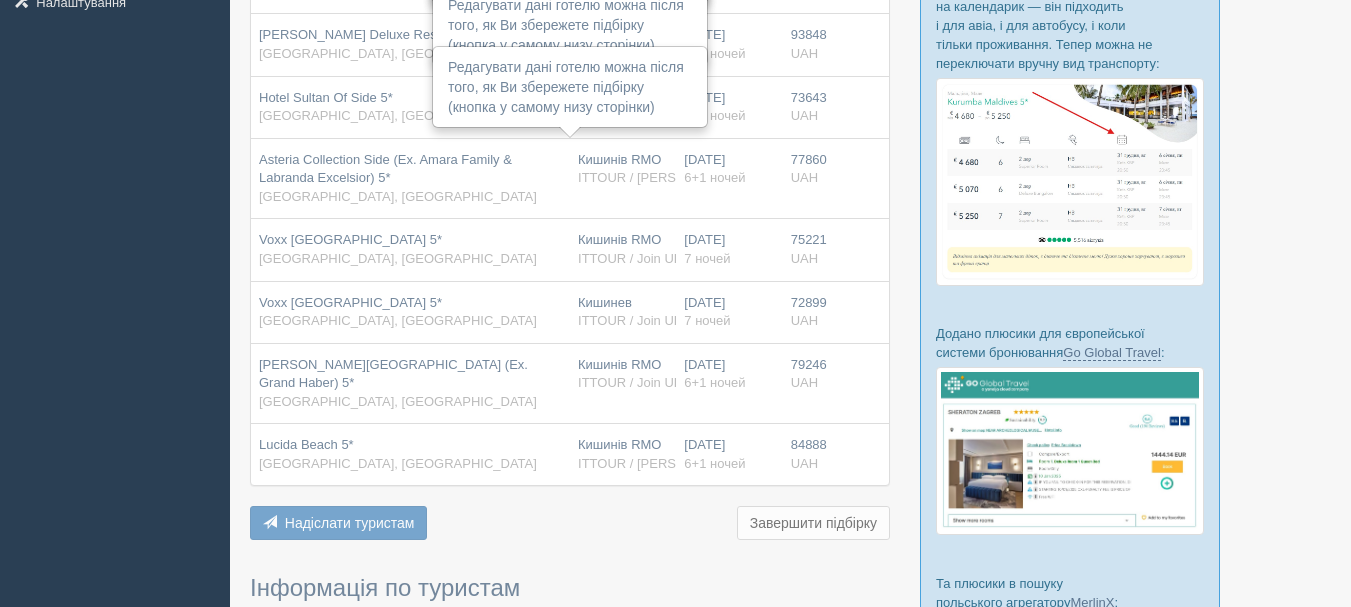 click on "Voxx [GEOGRAPHIC_DATA] 5*
[GEOGRAPHIC_DATA], [GEOGRAPHIC_DATA]" at bounding box center [410, 249] 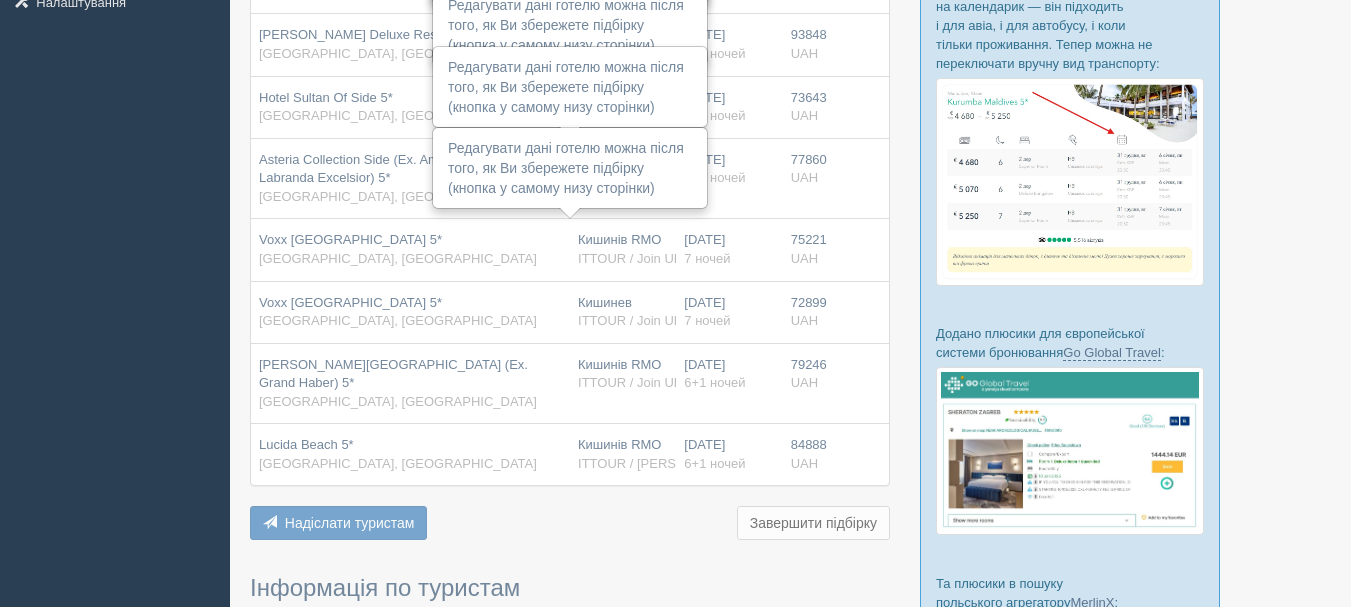 click on "Voxx [GEOGRAPHIC_DATA] 5*
[GEOGRAPHIC_DATA], [GEOGRAPHIC_DATA]" at bounding box center [410, 249] 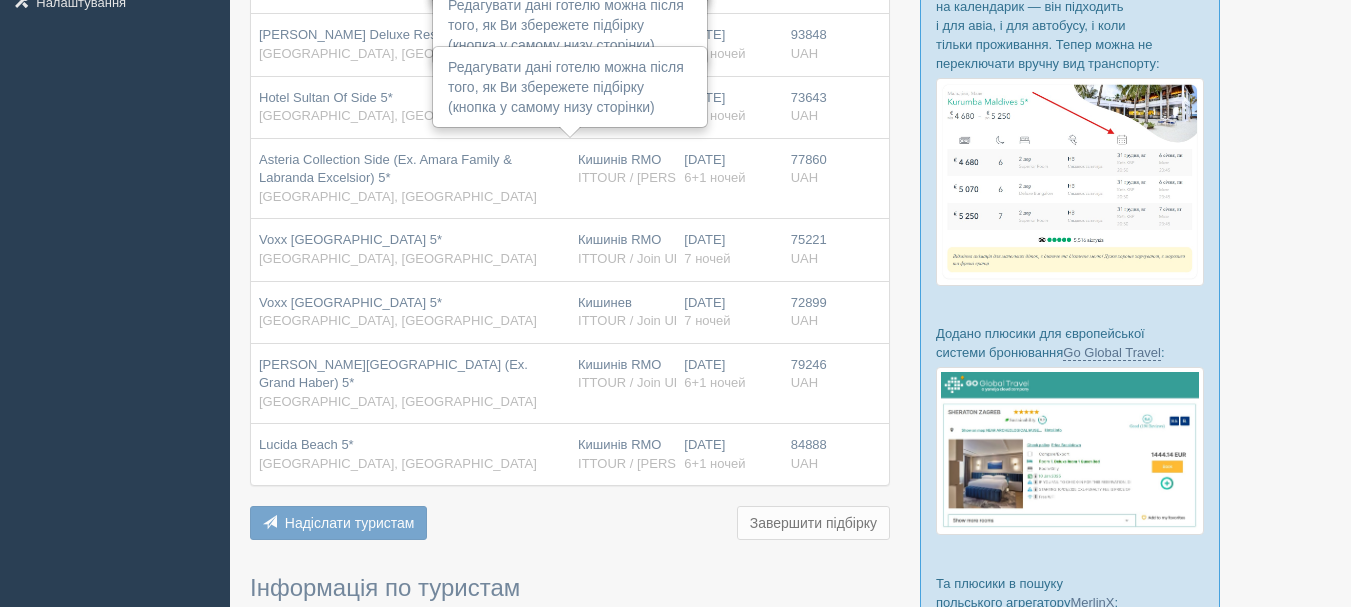 drag, startPoint x: 443, startPoint y: 240, endPoint x: 260, endPoint y: 228, distance: 183.39302 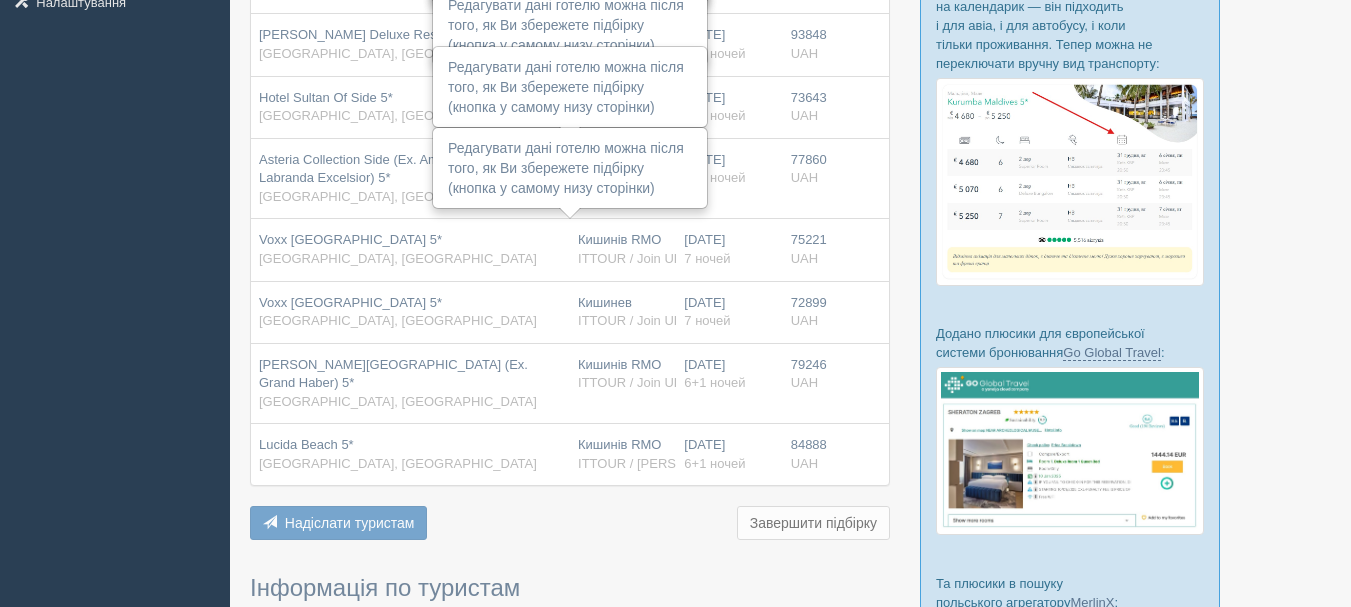 drag, startPoint x: 259, startPoint y: 361, endPoint x: 830, endPoint y: 394, distance: 571.9528 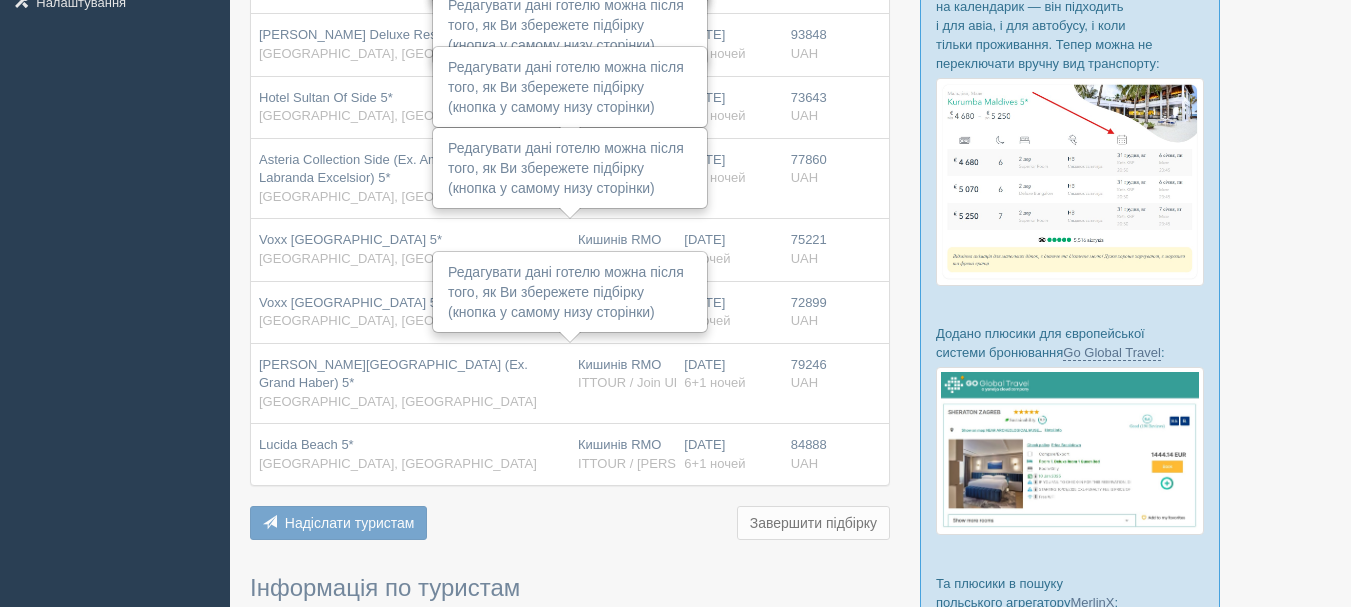 click on "[PERSON_NAME][GEOGRAPHIC_DATA] (Ex. Grand Haber) 5*
[GEOGRAPHIC_DATA], [GEOGRAPHIC_DATA]" at bounding box center (410, 384) 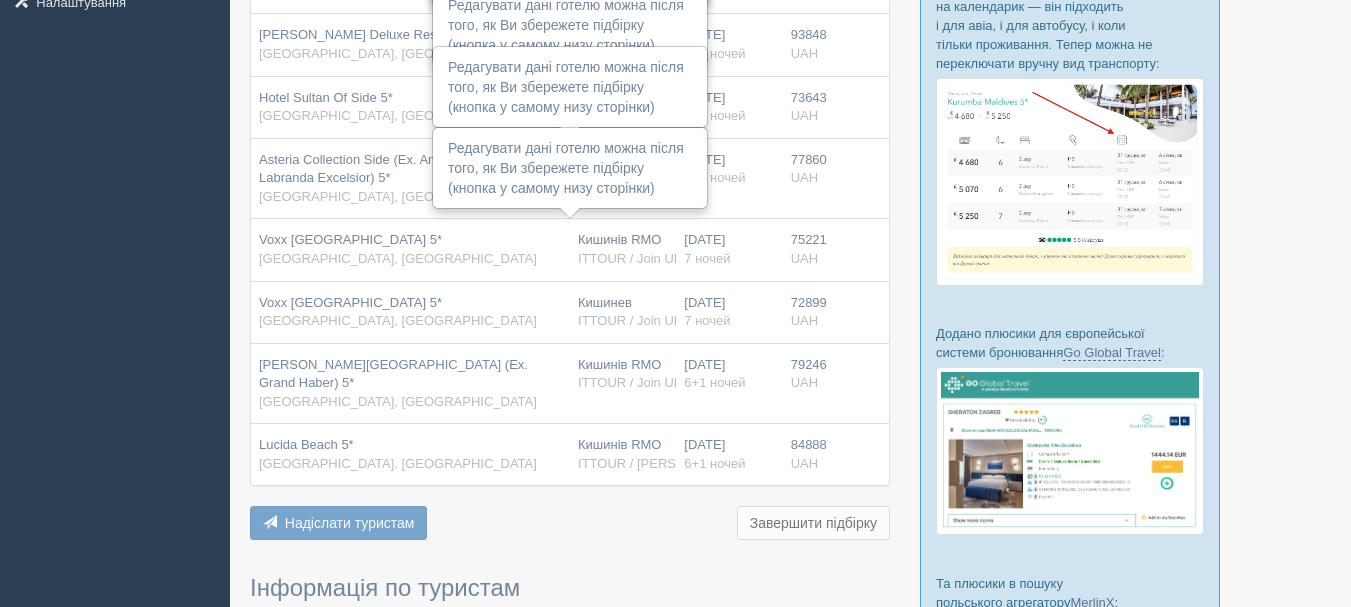 click on "[PERSON_NAME][GEOGRAPHIC_DATA] (Ex. Grand Haber) 5*
[GEOGRAPHIC_DATA], [GEOGRAPHIC_DATA]" at bounding box center [410, 384] 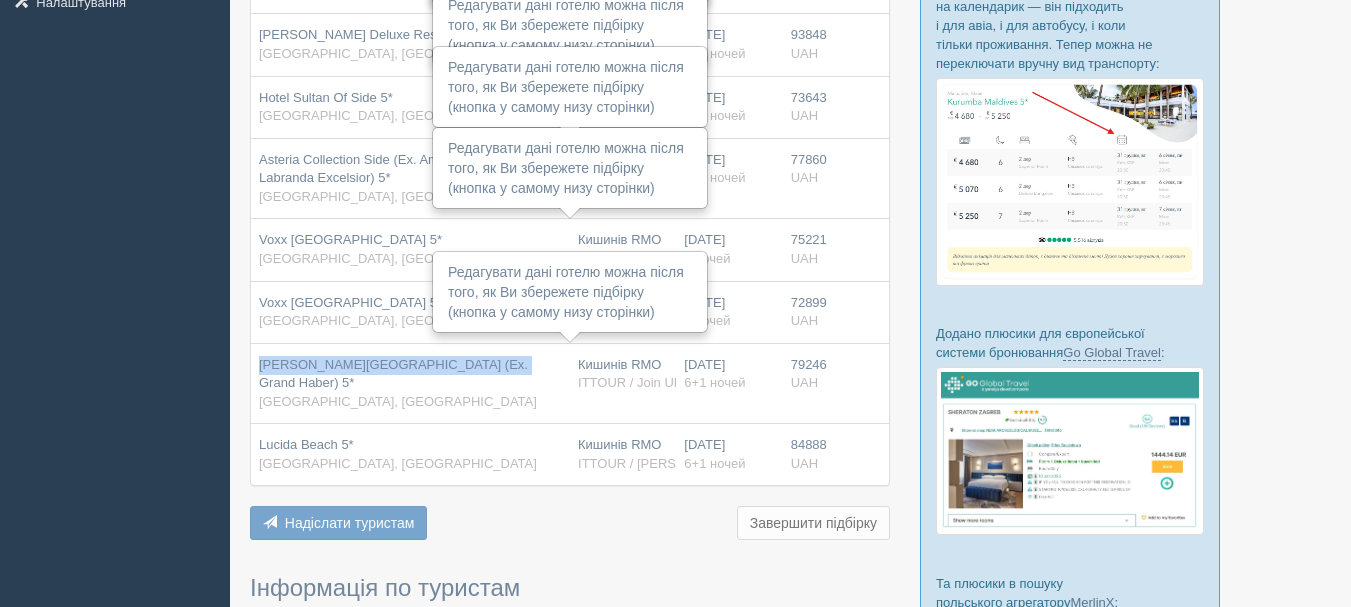 drag, startPoint x: 481, startPoint y: 364, endPoint x: 256, endPoint y: 358, distance: 225.07999 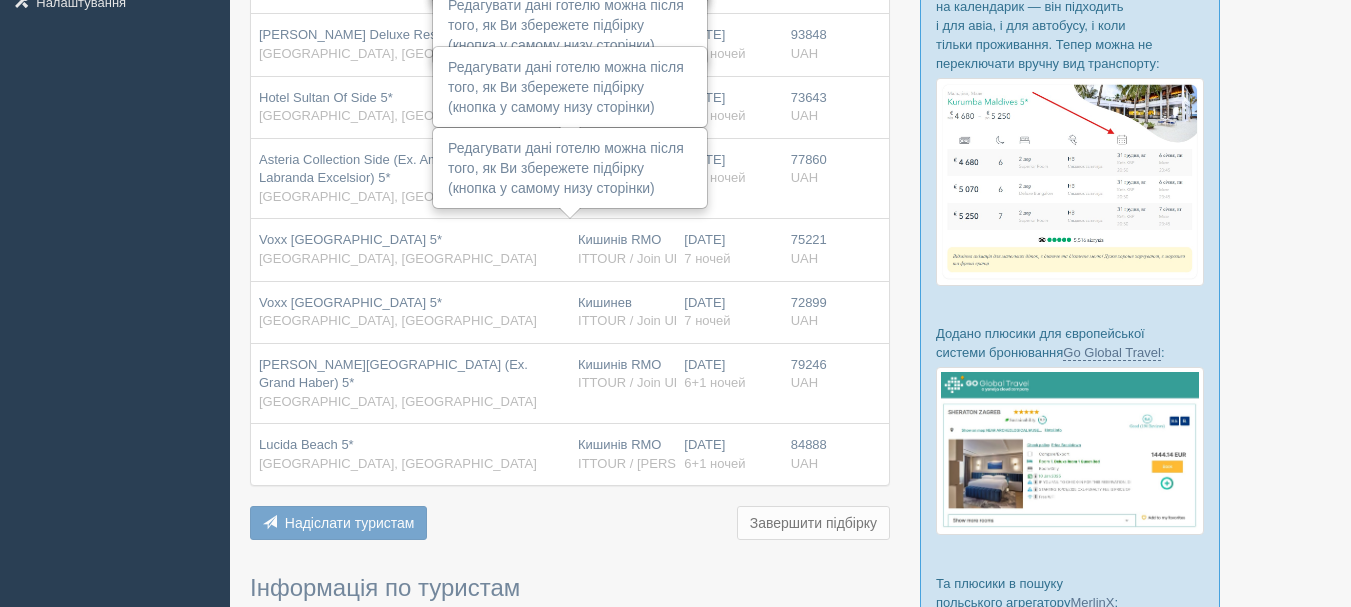 drag, startPoint x: 262, startPoint y: 421, endPoint x: 820, endPoint y: 445, distance: 558.51587 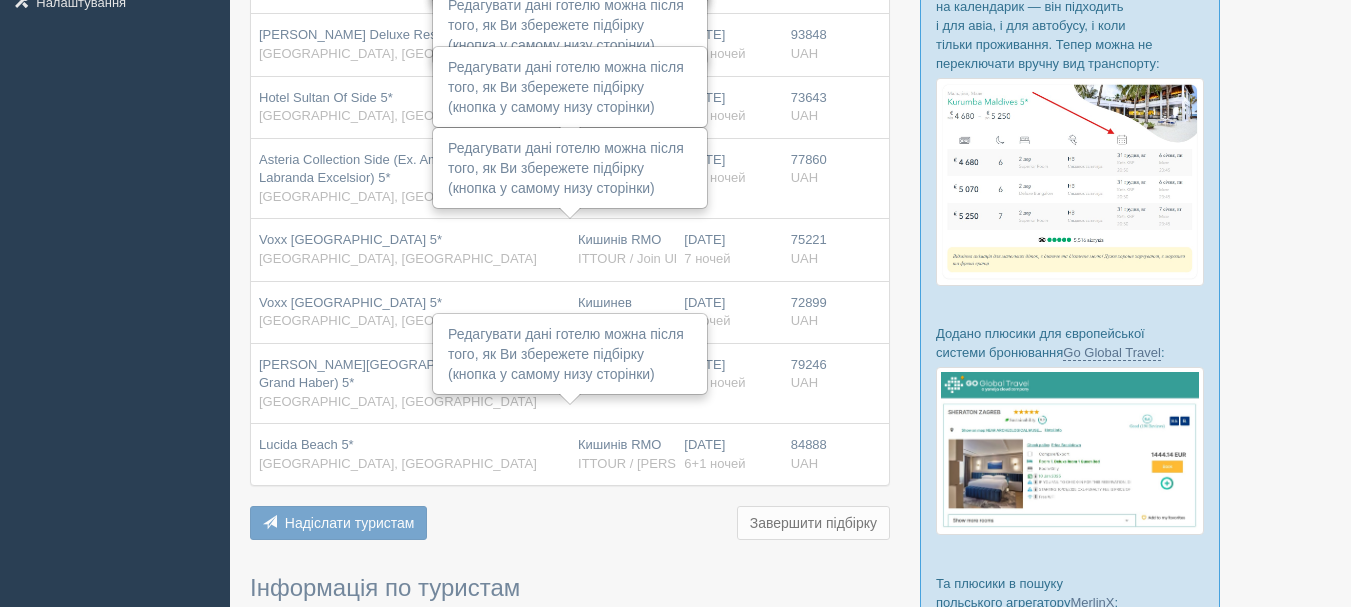 click on "Lucida Beach 5*
[GEOGRAPHIC_DATA], [GEOGRAPHIC_DATA]" at bounding box center (410, 454) 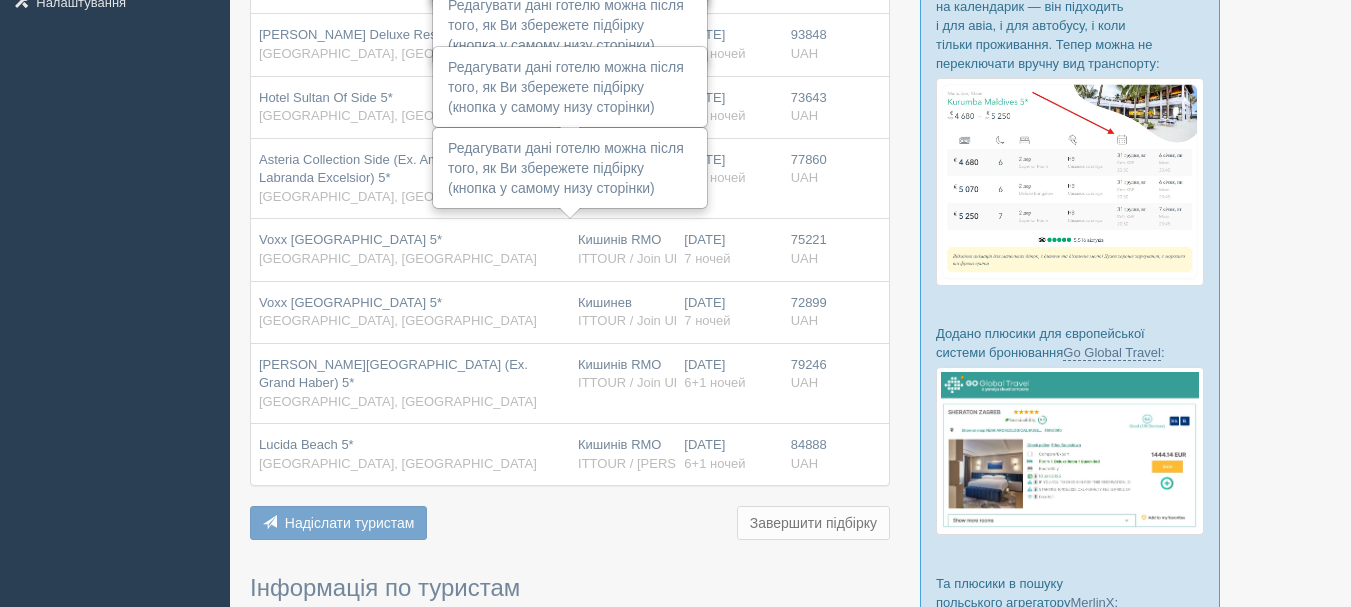 click on "Lucida Beach 5*
[GEOGRAPHIC_DATA], [GEOGRAPHIC_DATA]" at bounding box center (410, 454) 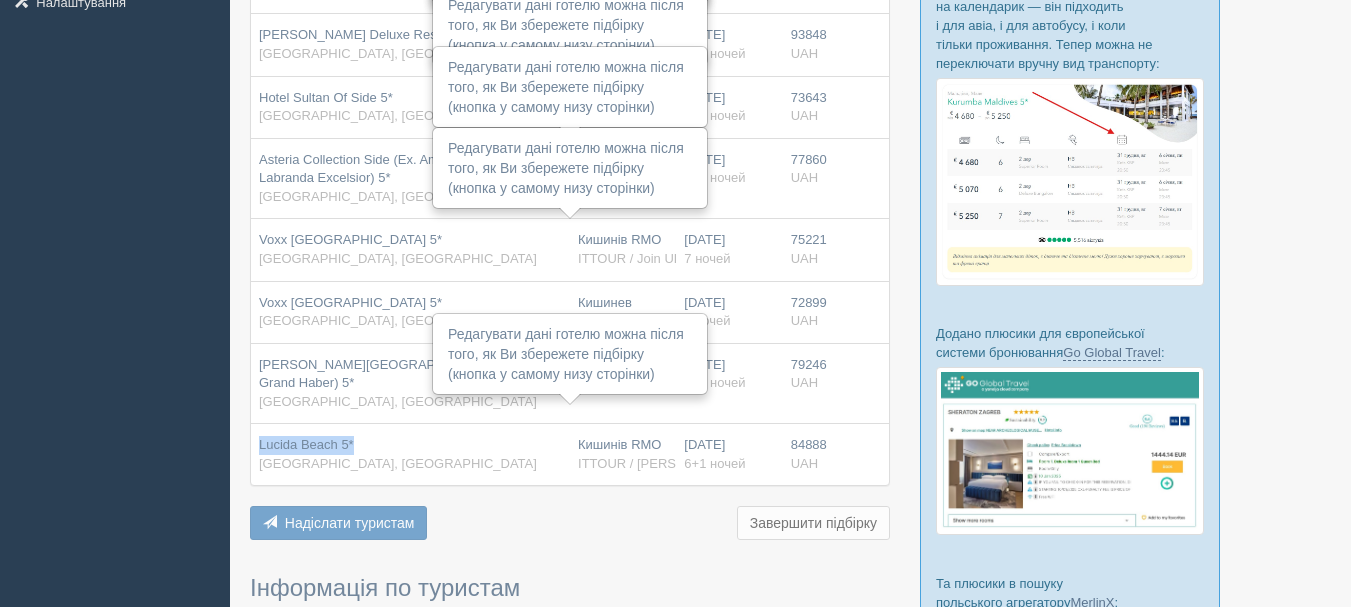drag, startPoint x: 367, startPoint y: 425, endPoint x: 264, endPoint y: 424, distance: 103.00485 